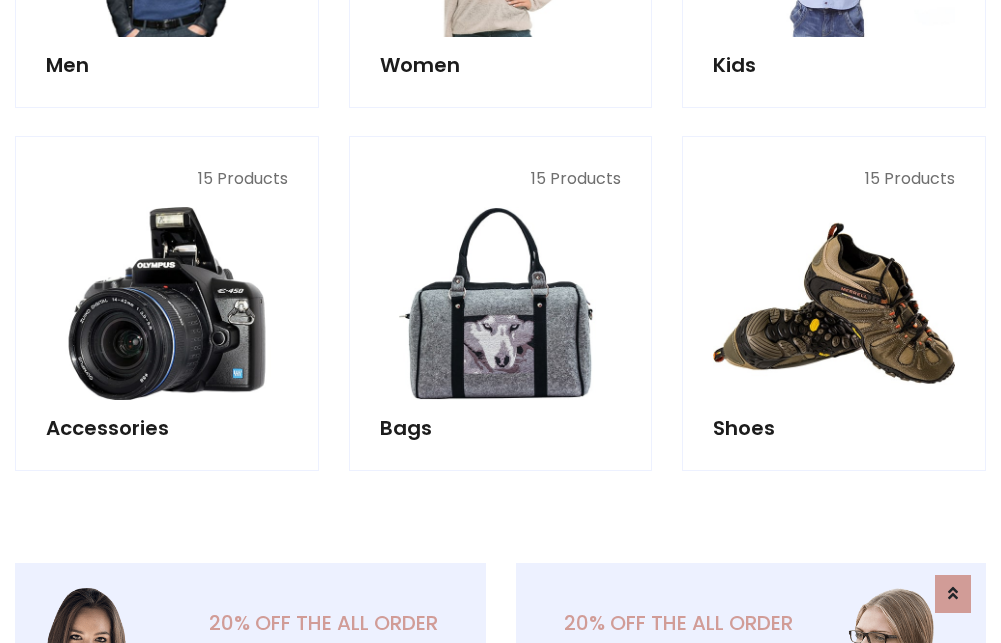 scroll, scrollTop: 853, scrollLeft: 0, axis: vertical 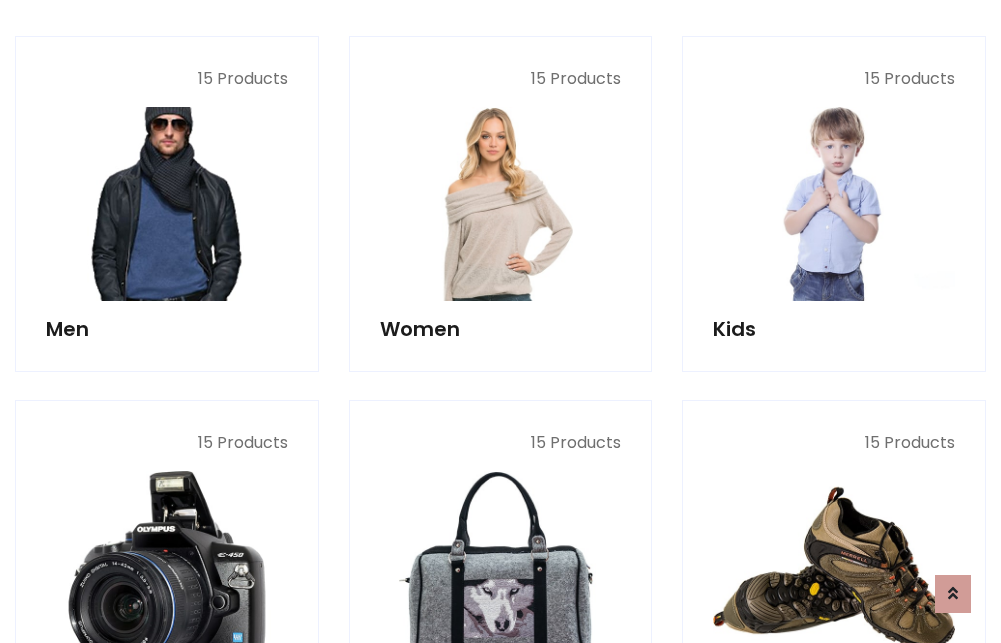 click at bounding box center [167, 204] 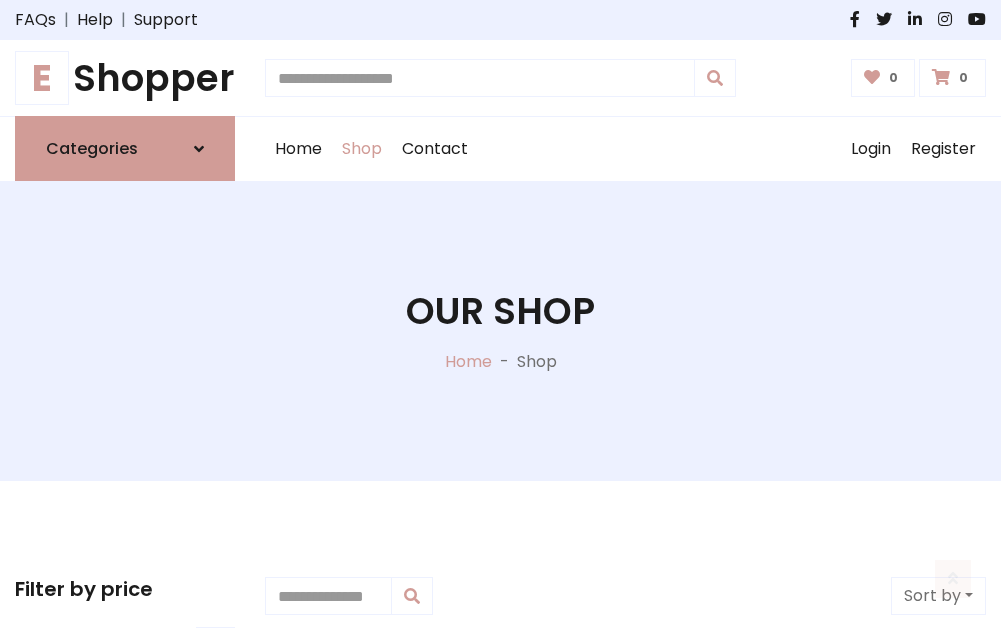 scroll, scrollTop: 807, scrollLeft: 0, axis: vertical 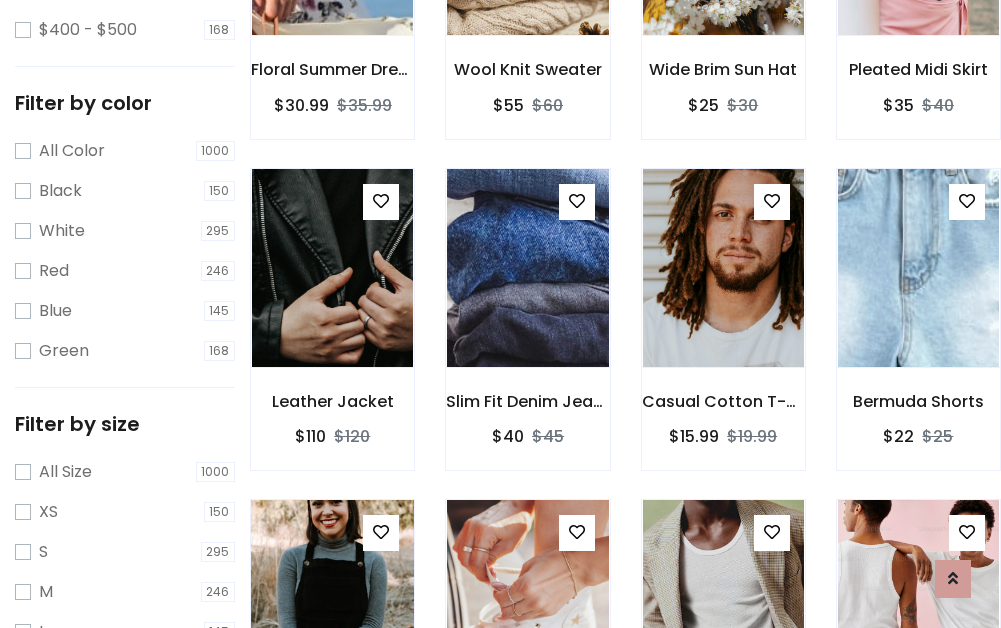 click at bounding box center (332, 599) 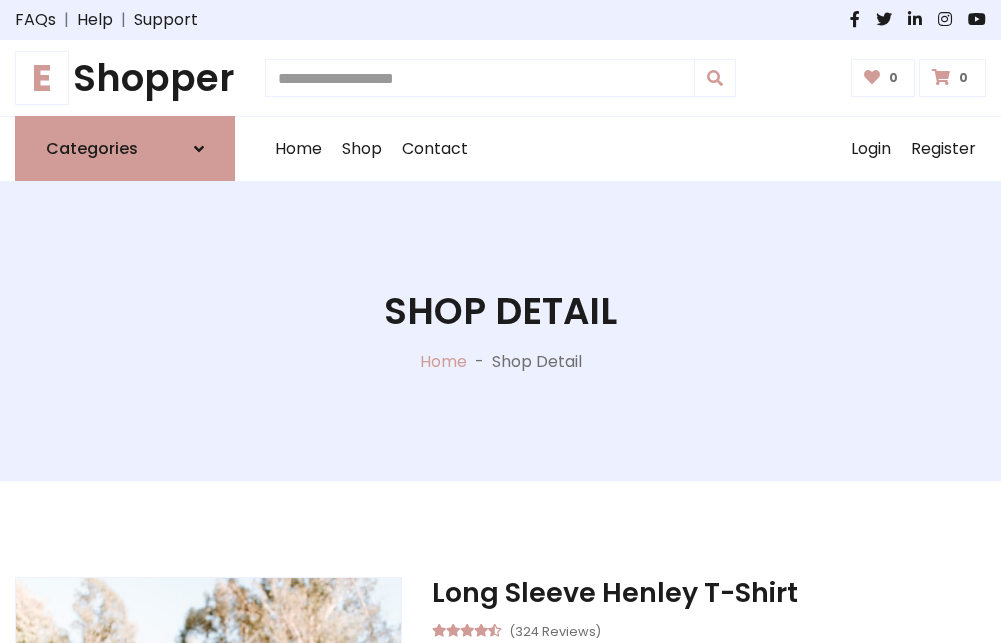 scroll, scrollTop: 0, scrollLeft: 0, axis: both 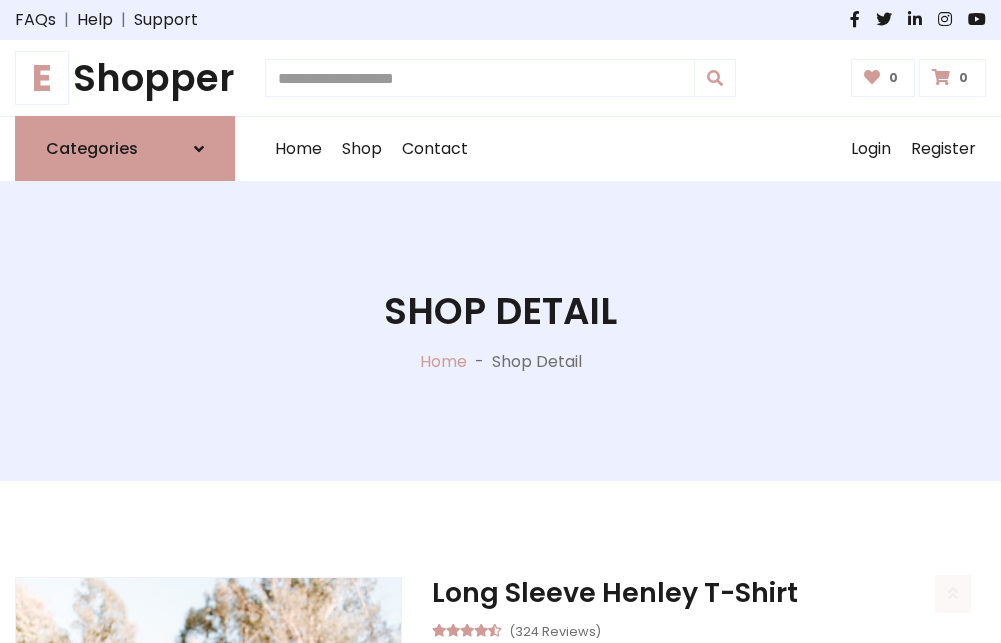 click on "M" at bounding box center (640, 774) 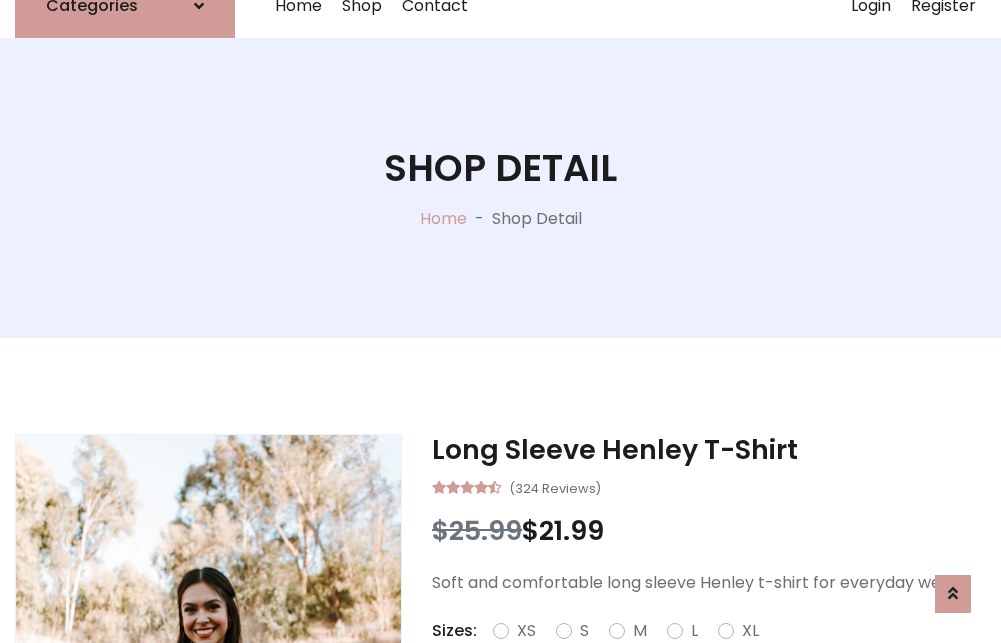 click on "Red" at bounding box center (722, 655) 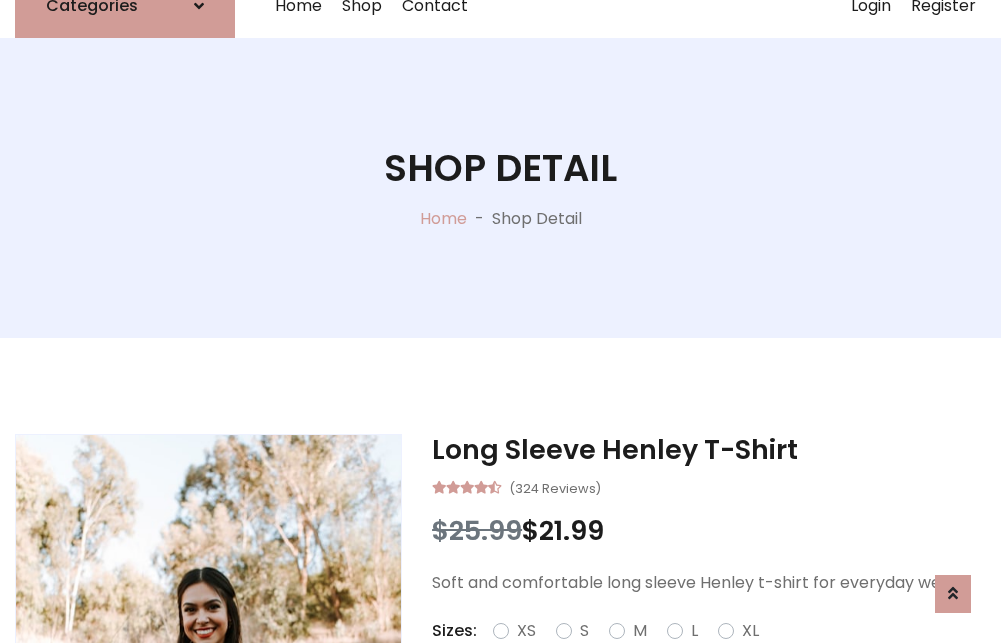 scroll, scrollTop: 167, scrollLeft: 0, axis: vertical 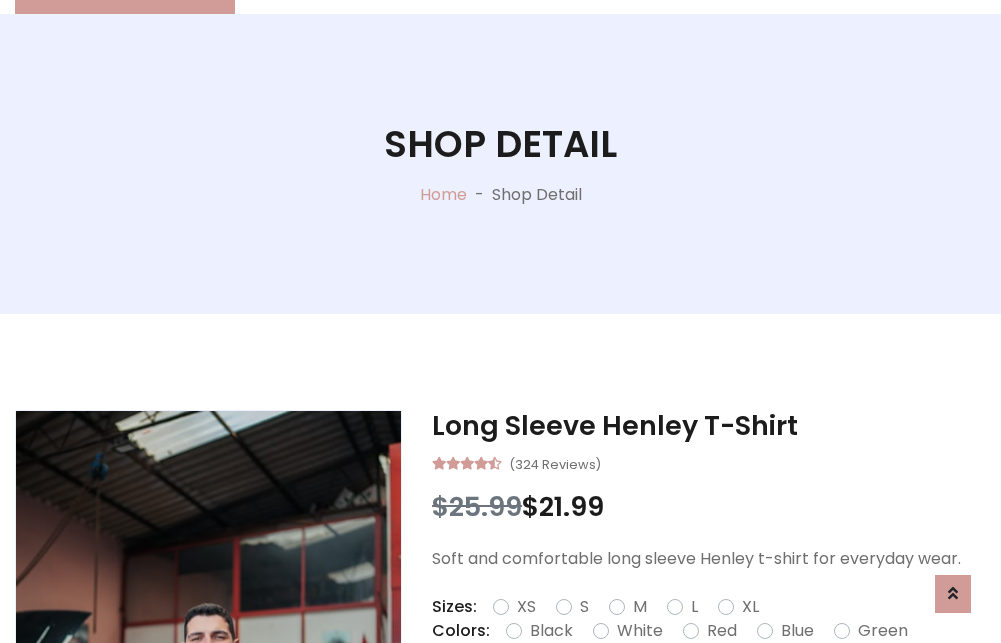 click on "Add To Cart" at bounding box center [653, 694] 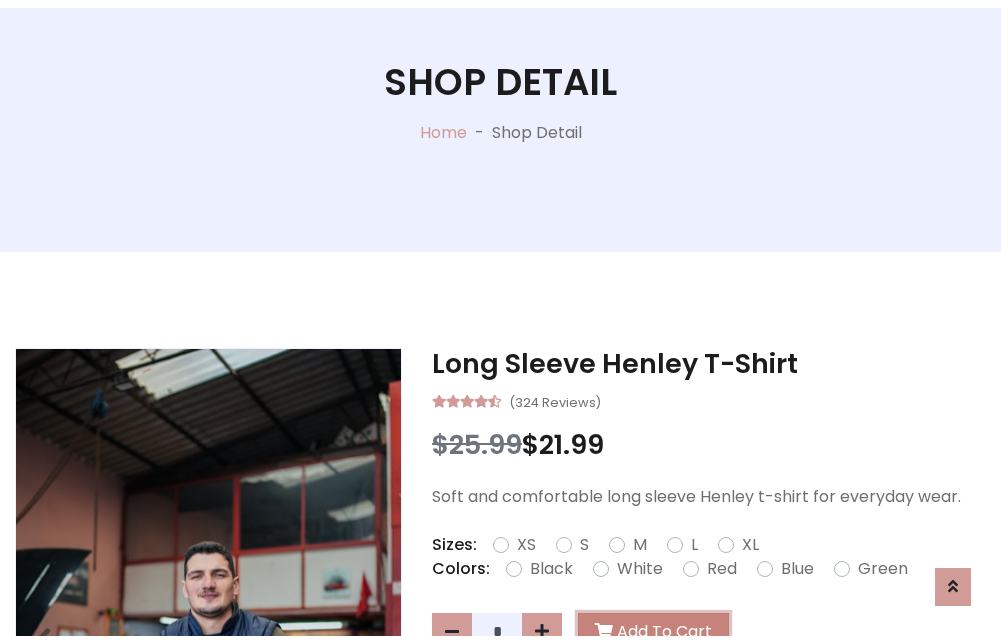 scroll, scrollTop: 0, scrollLeft: 0, axis: both 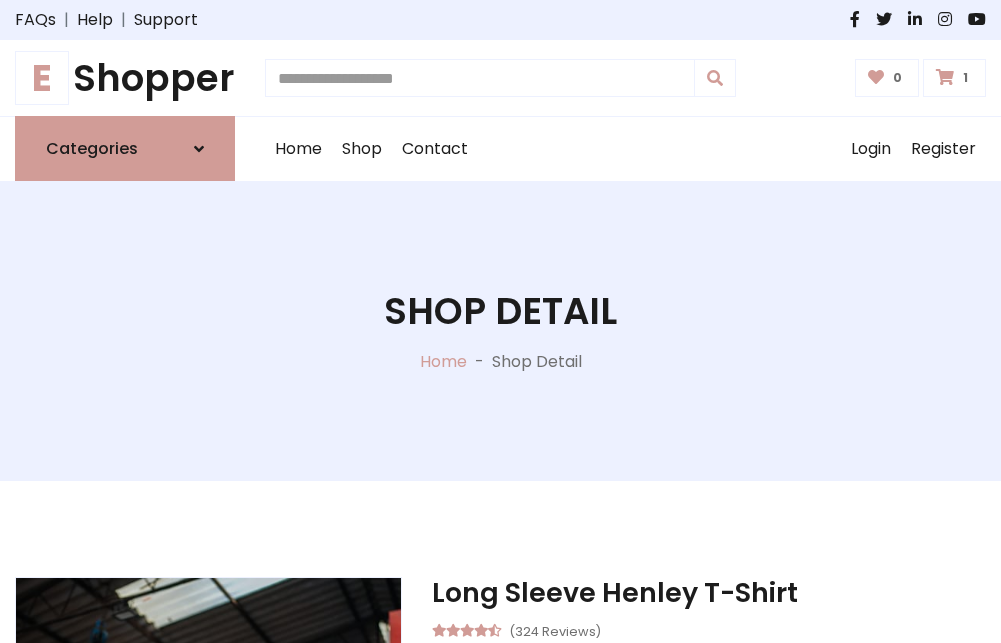 click at bounding box center (945, 77) 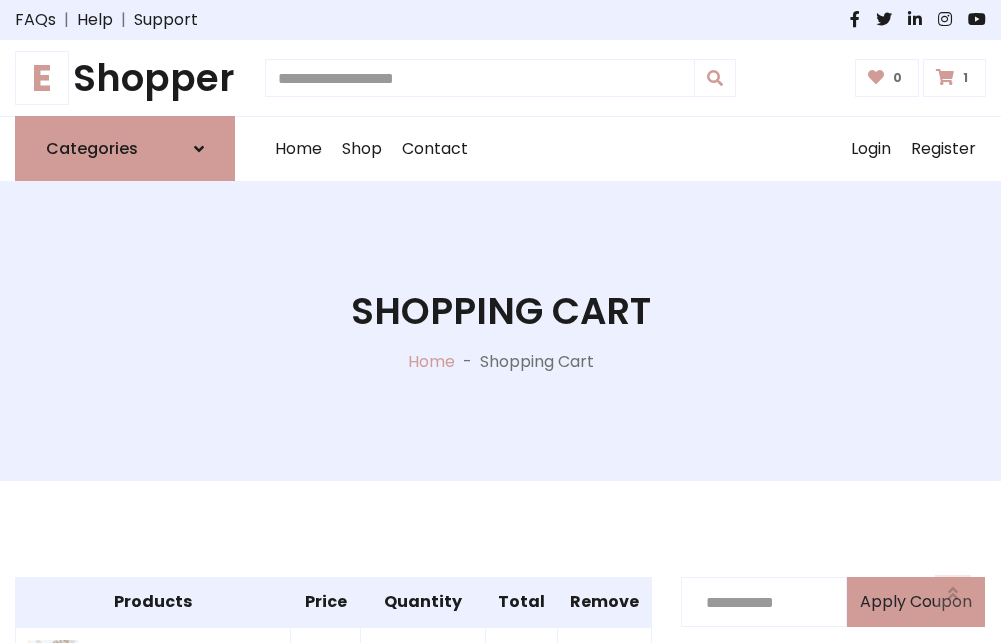 scroll, scrollTop: 474, scrollLeft: 0, axis: vertical 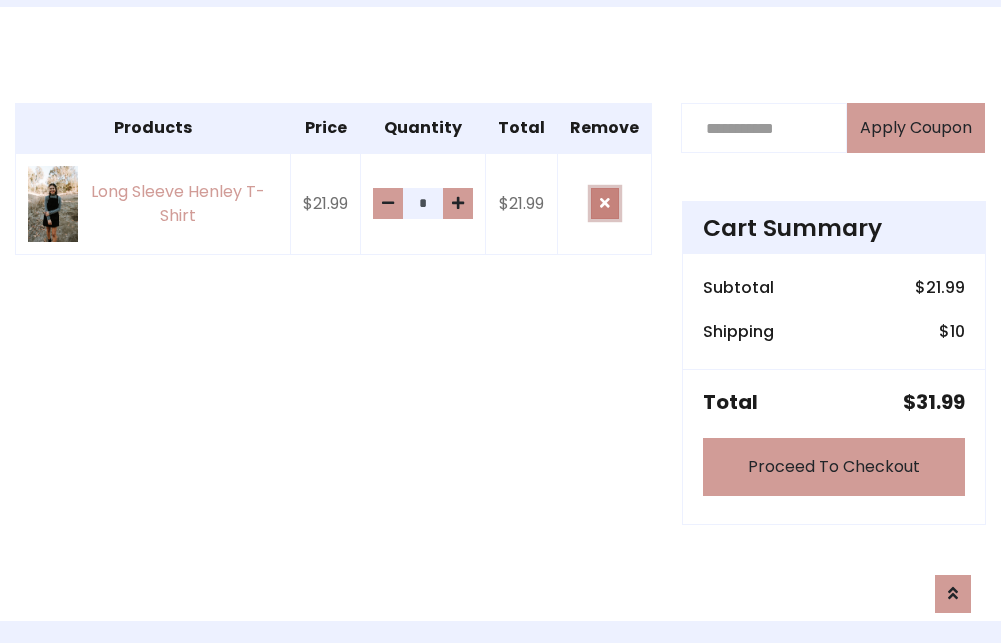 click at bounding box center [605, 203] 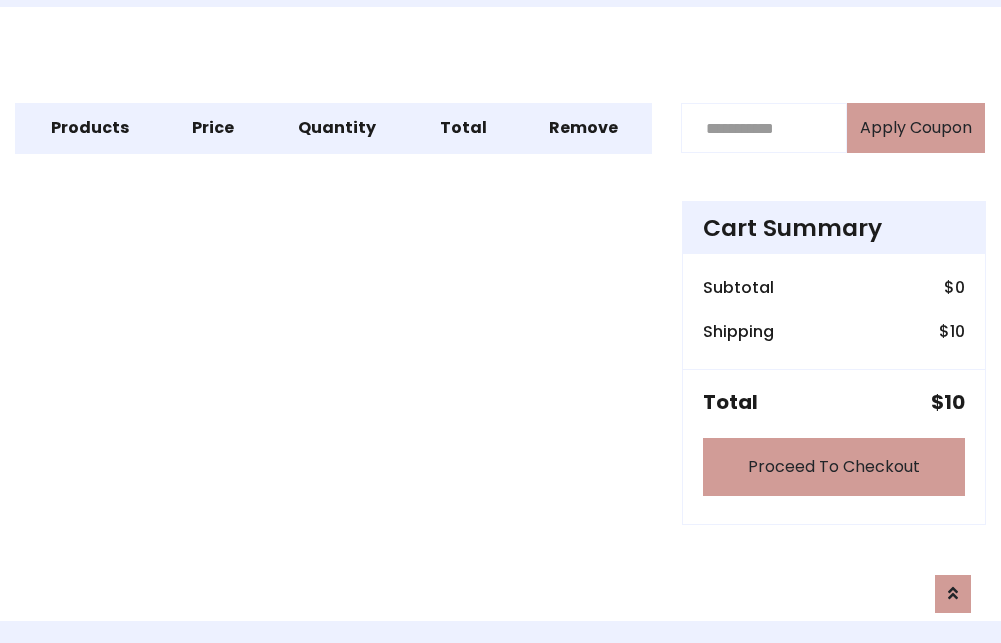 scroll, scrollTop: 247, scrollLeft: 0, axis: vertical 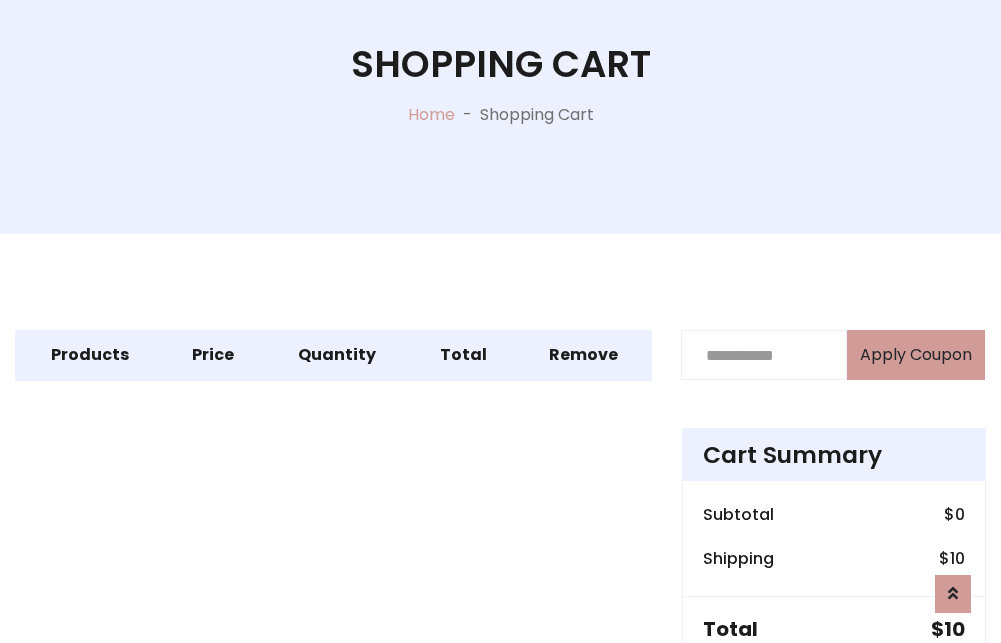 click on "Proceed To Checkout" at bounding box center [834, 694] 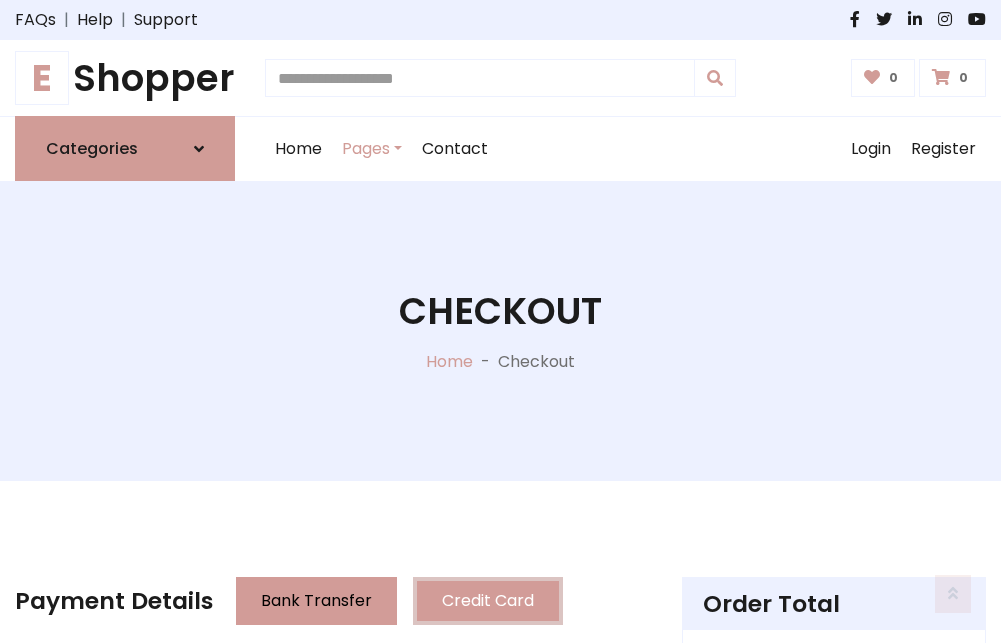 scroll, scrollTop: 137, scrollLeft: 0, axis: vertical 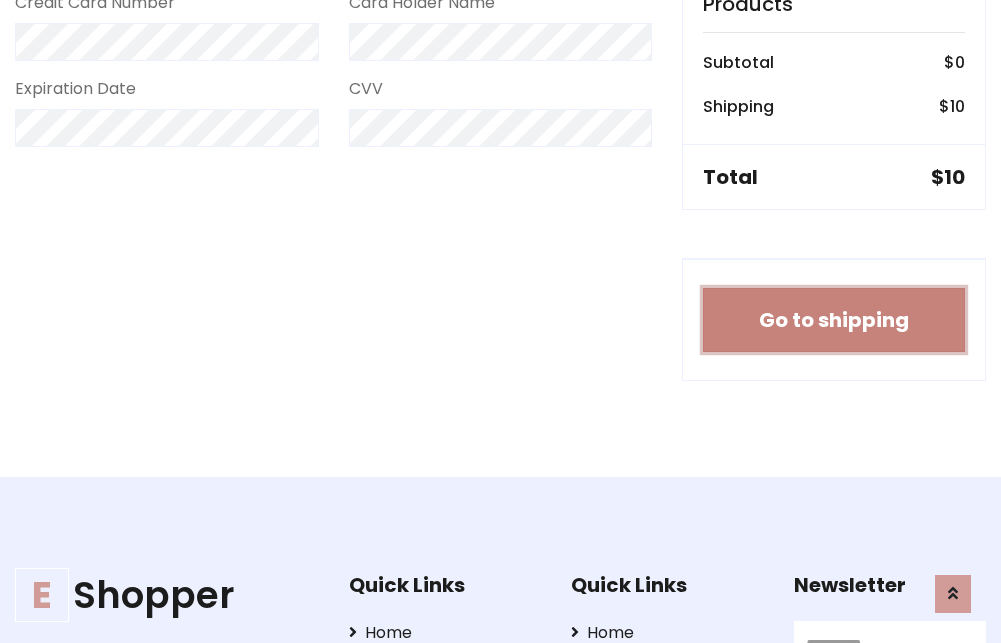 click on "Go to shipping" at bounding box center [834, 320] 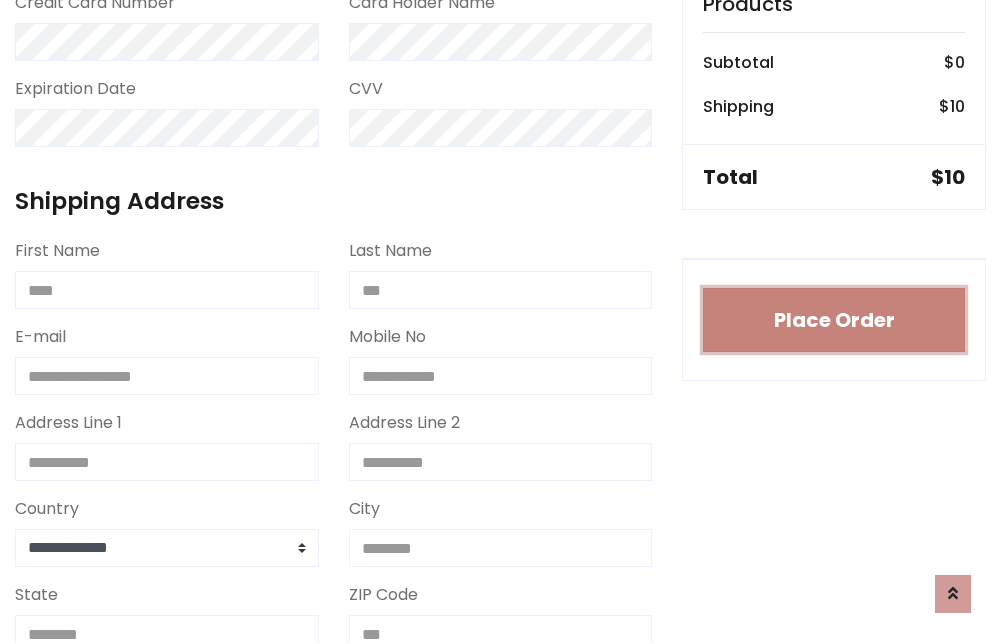 type 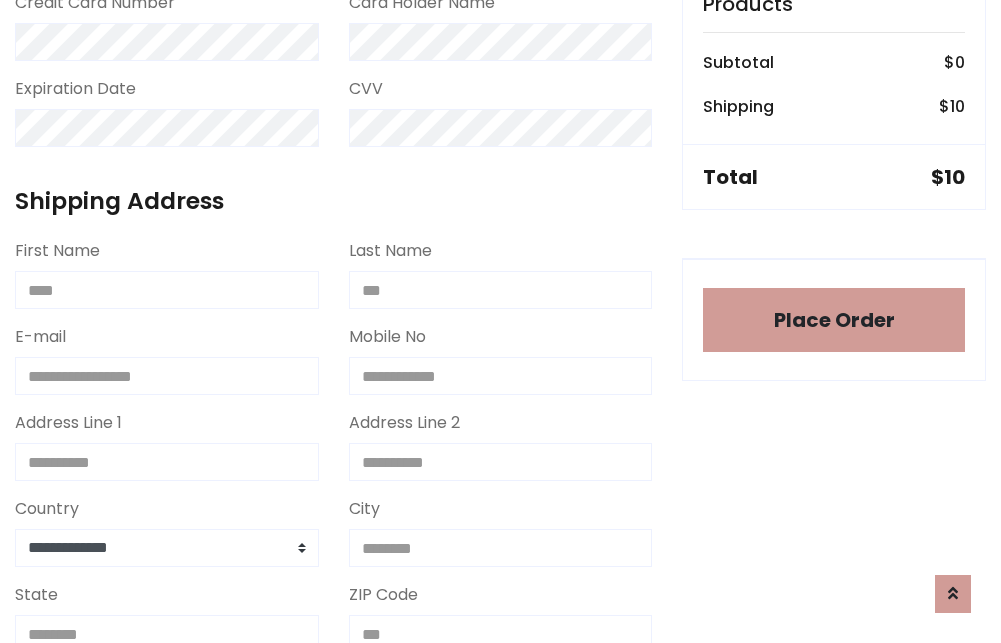 scroll, scrollTop: 1196, scrollLeft: 0, axis: vertical 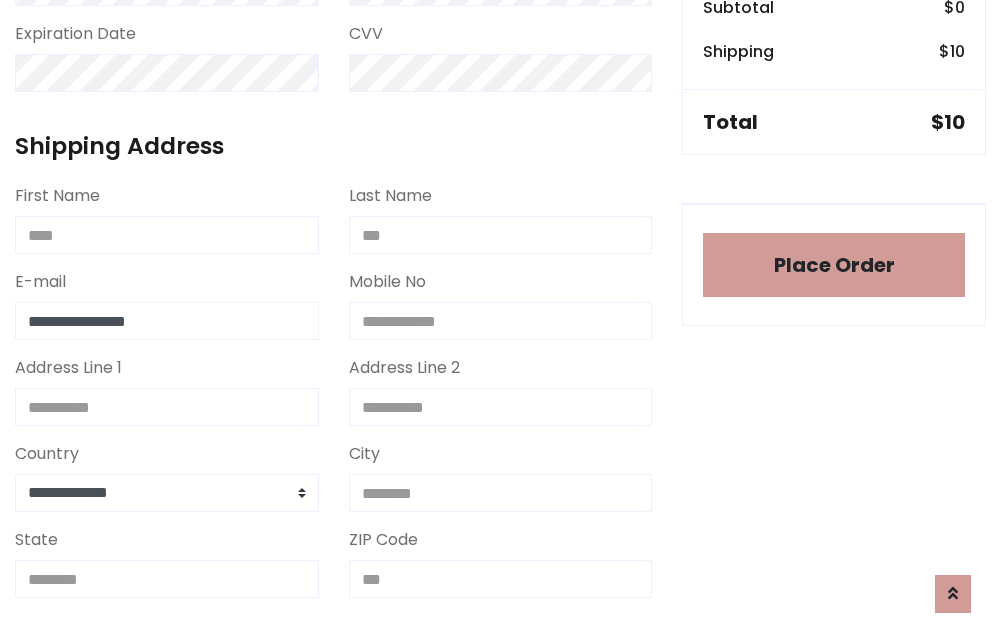 type on "**********" 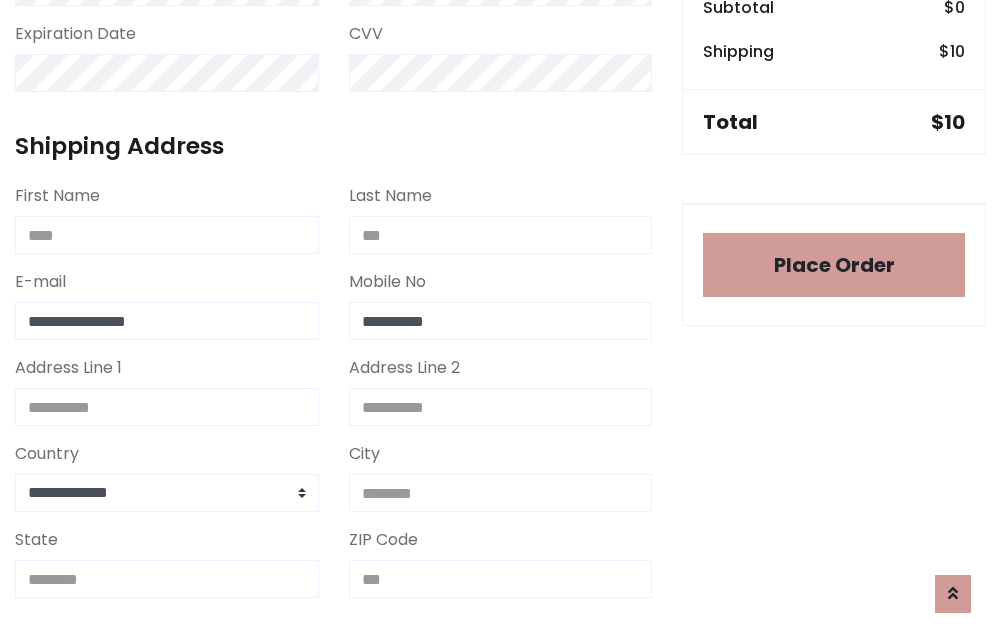 type on "**********" 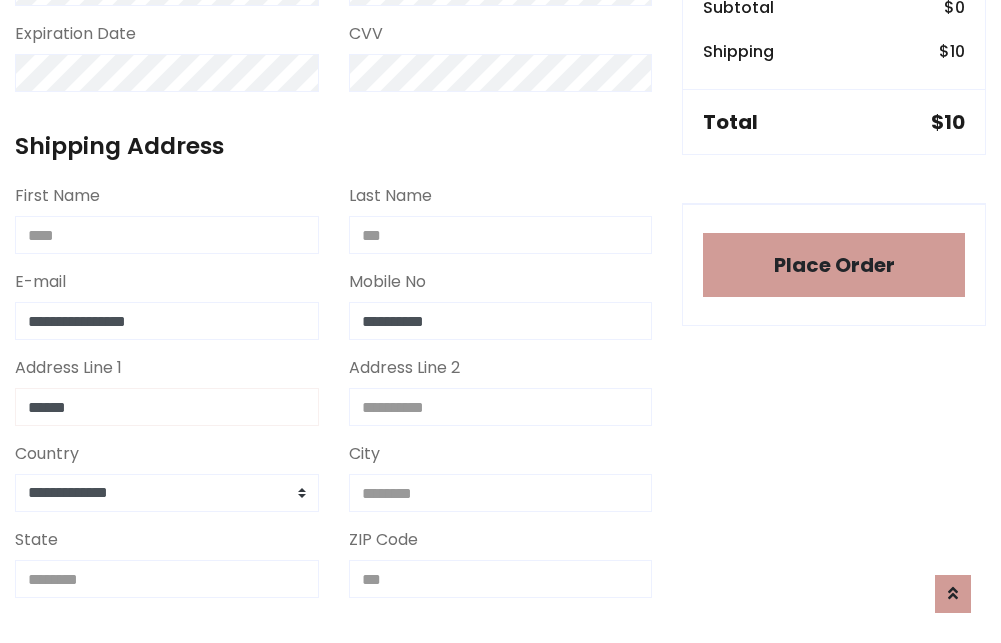 type on "******" 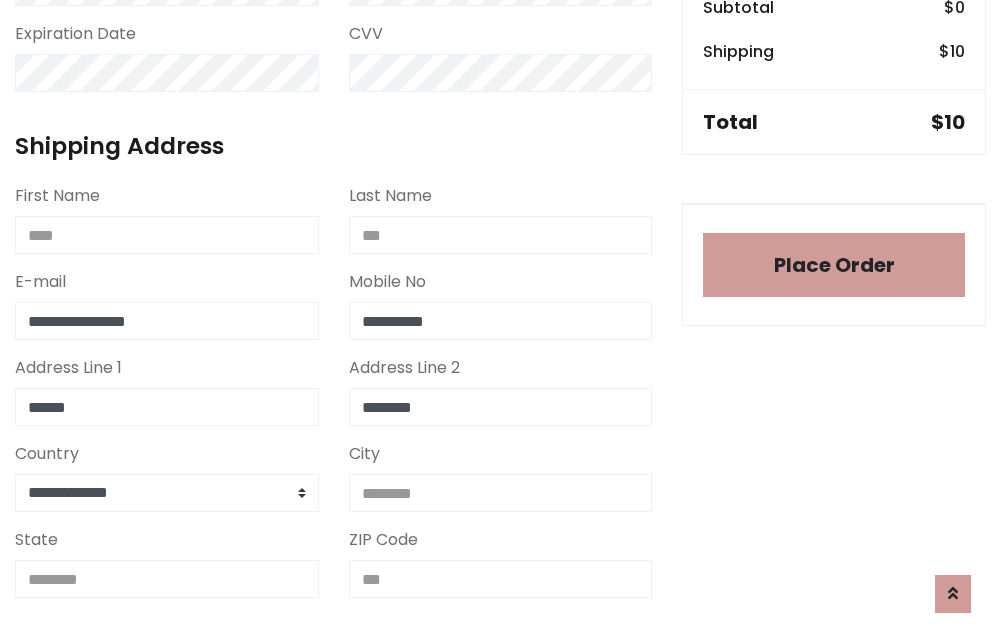 type on "********" 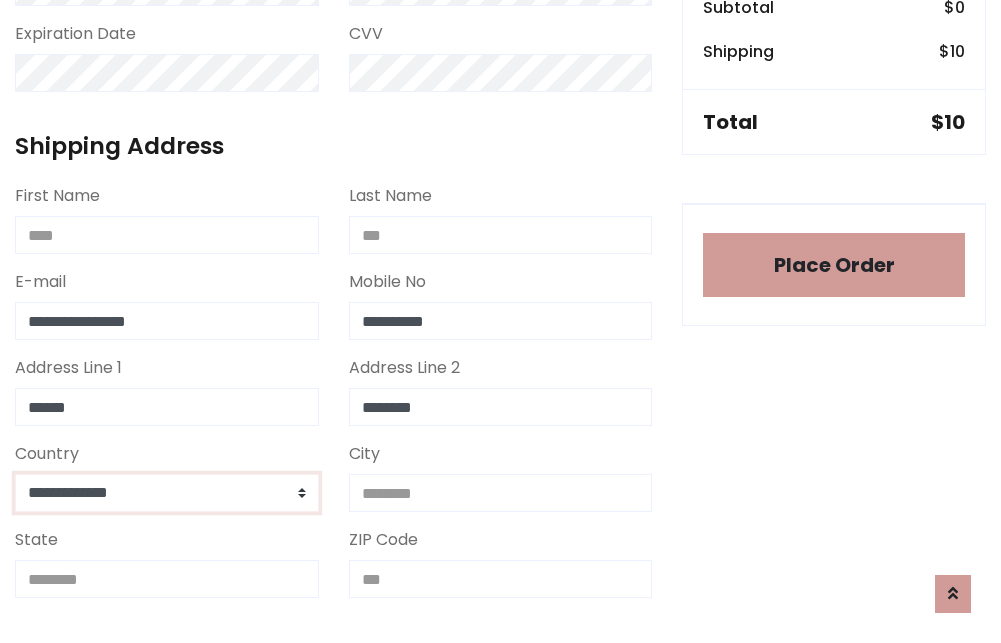 select on "*******" 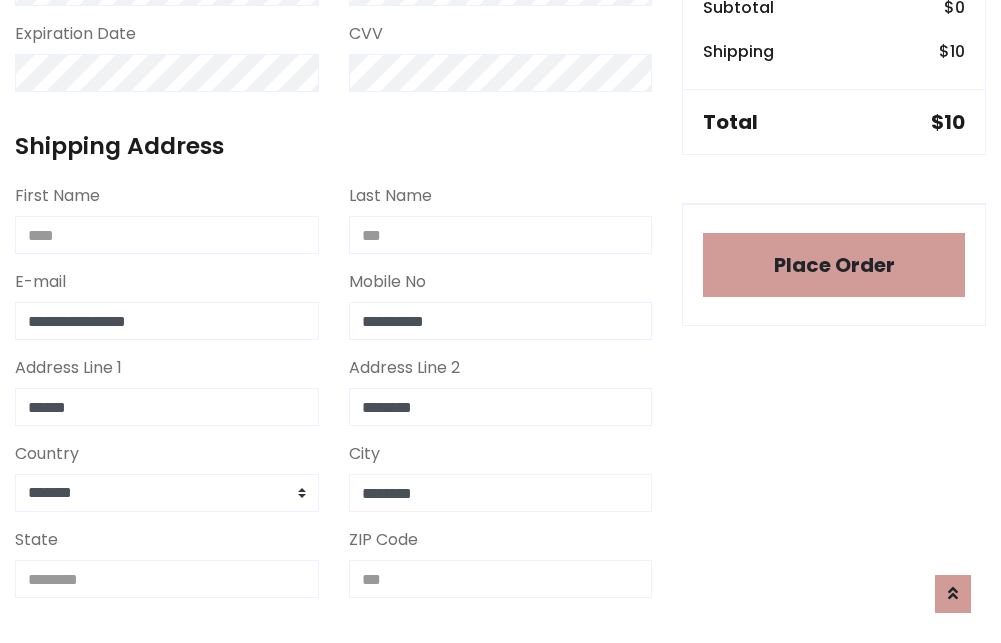 type on "********" 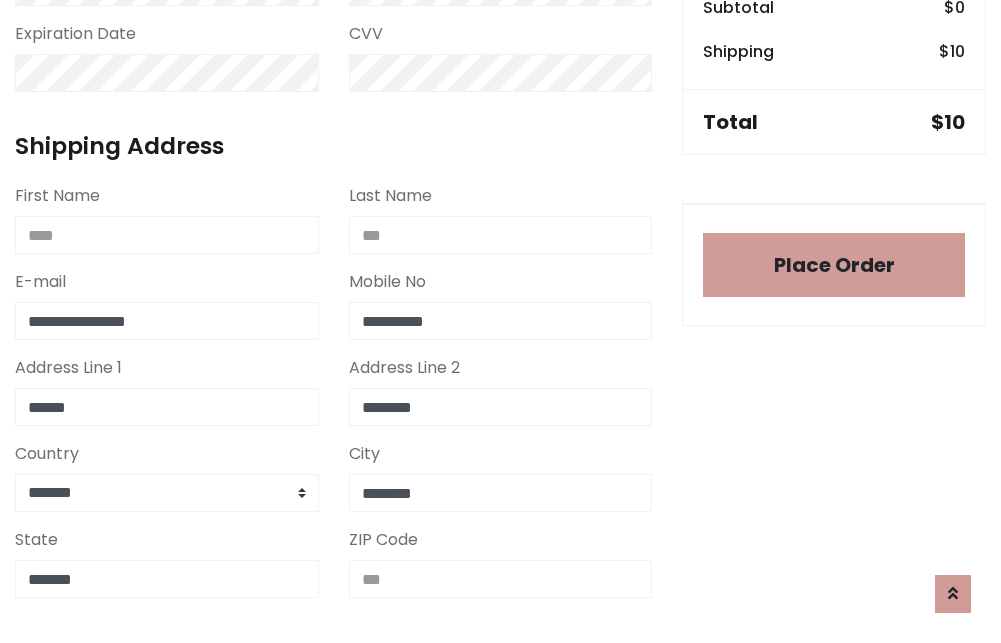 type on "*******" 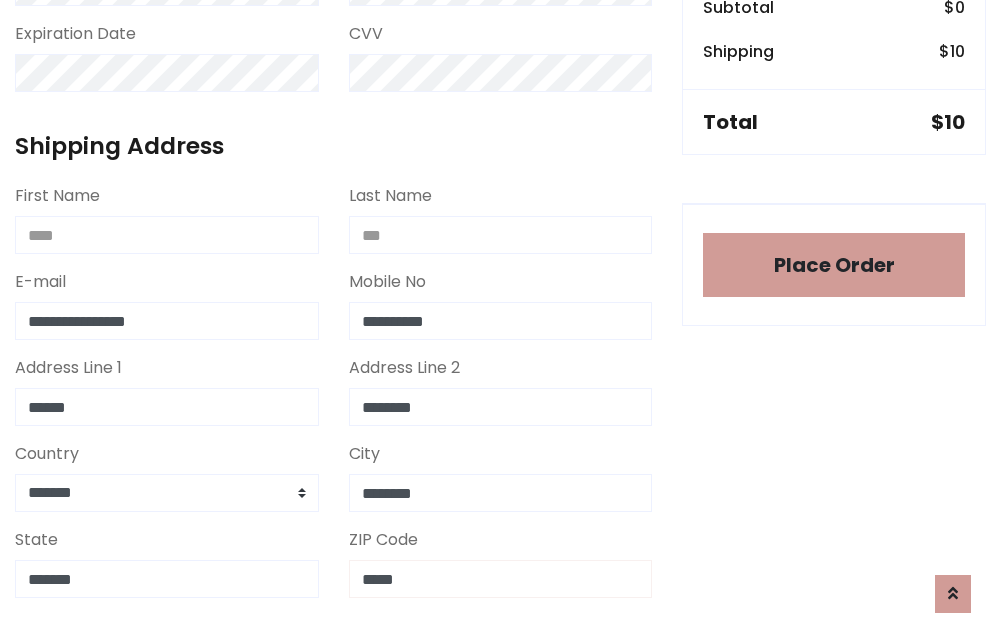 scroll, scrollTop: 403, scrollLeft: 0, axis: vertical 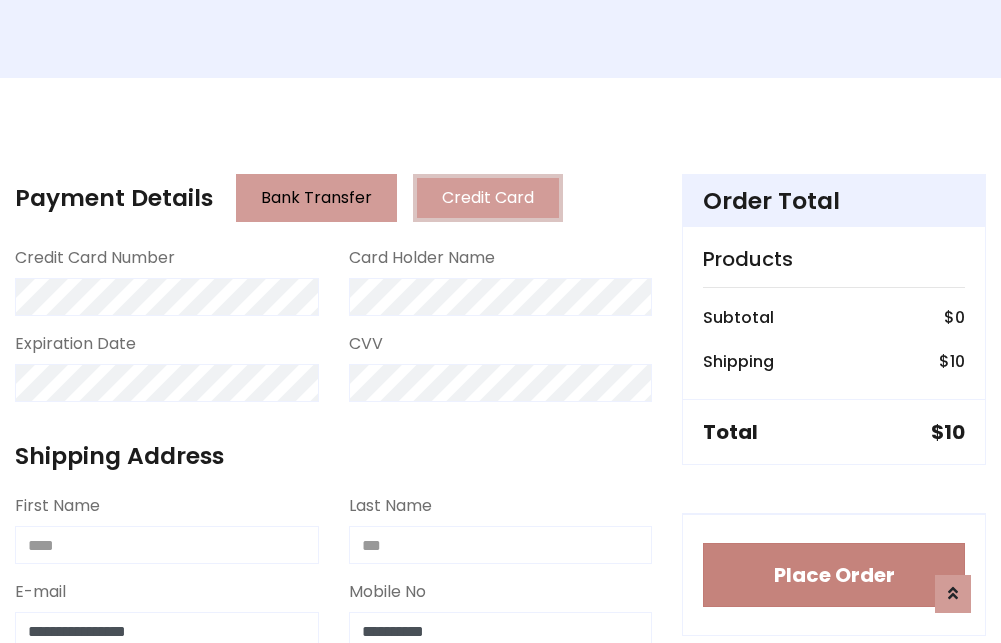type on "*****" 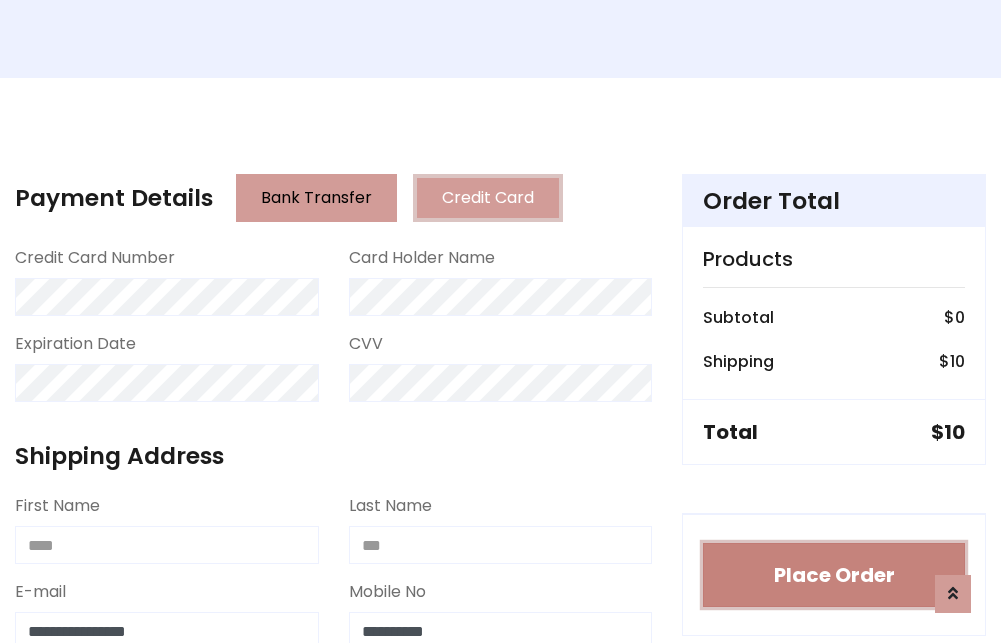 click on "Place Order" at bounding box center (834, 575) 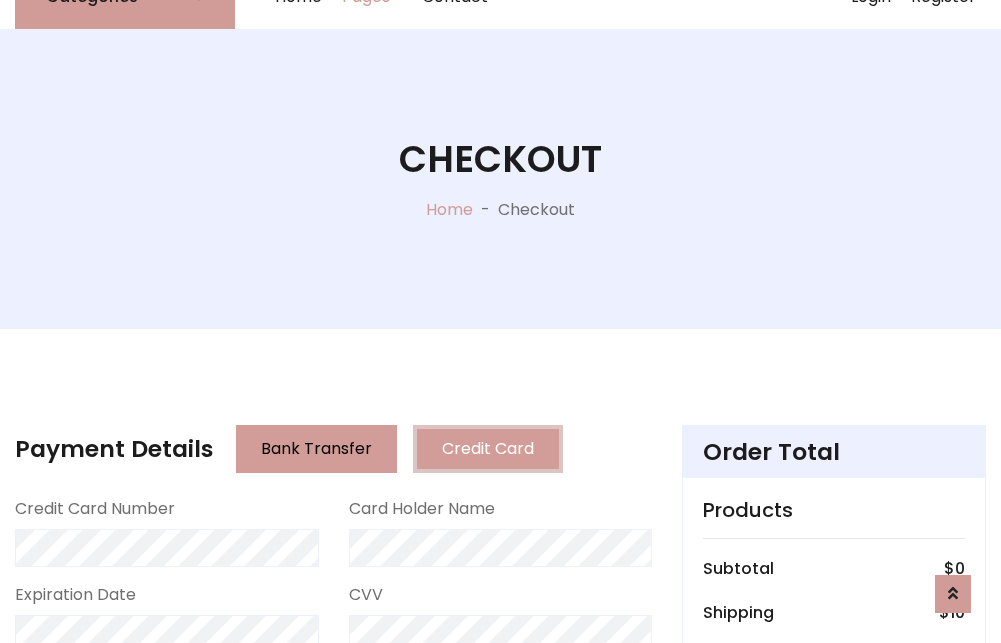 scroll, scrollTop: 0, scrollLeft: 0, axis: both 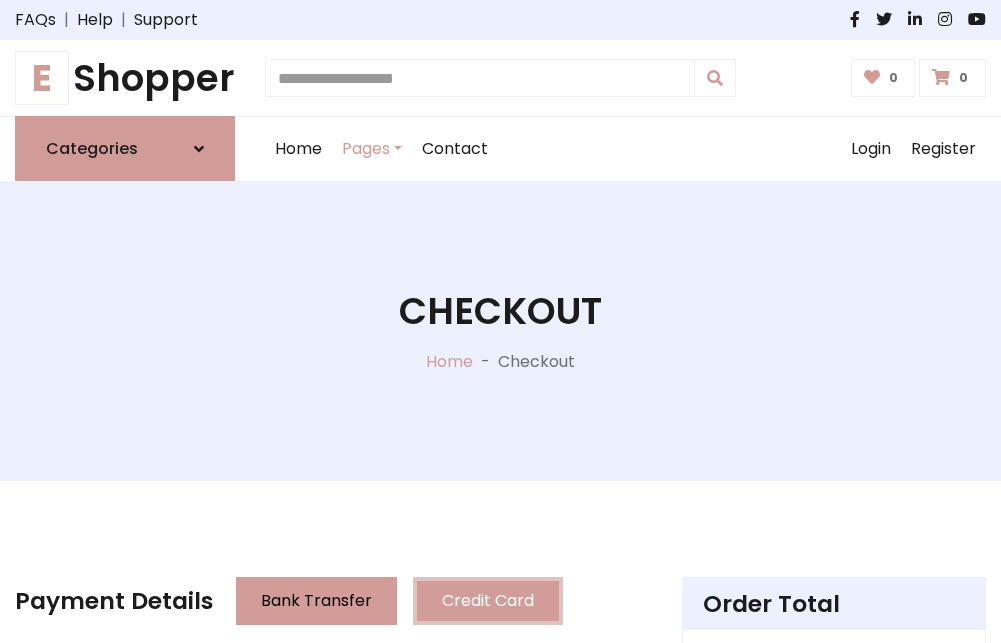 click on "E Shopper" at bounding box center [125, 78] 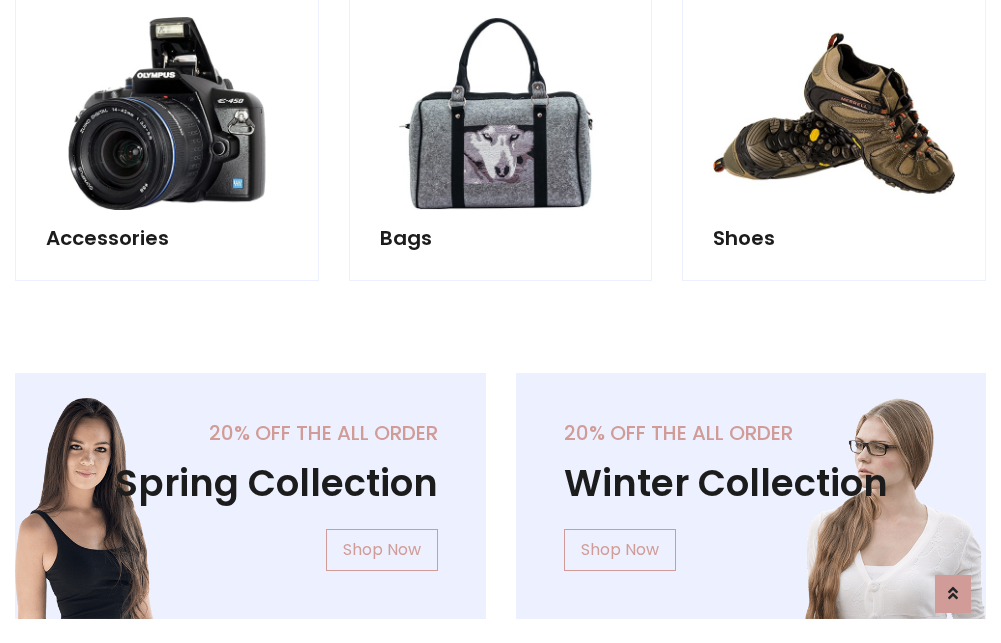 scroll, scrollTop: 770, scrollLeft: 0, axis: vertical 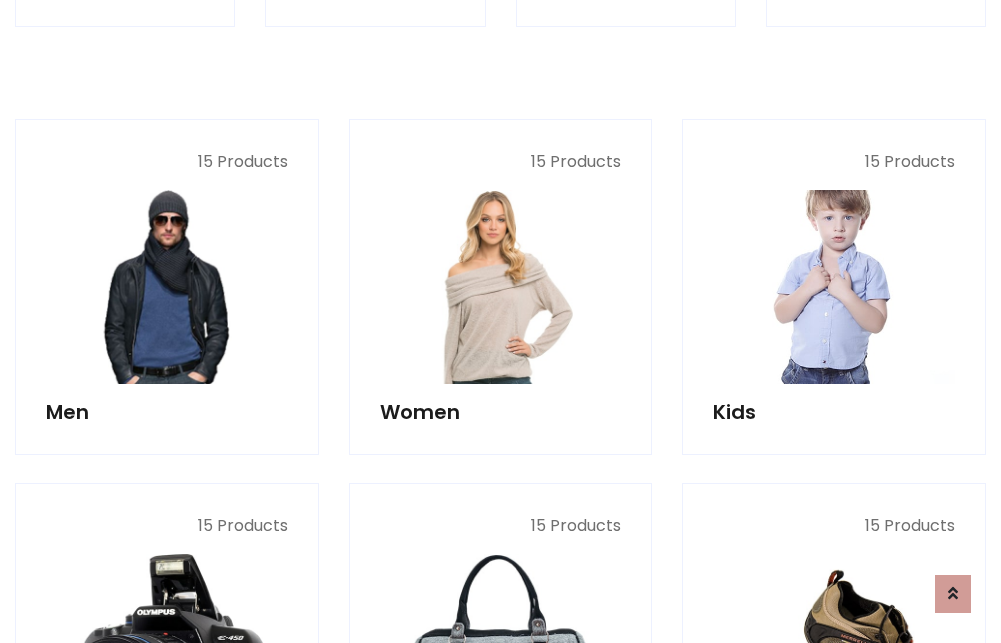 click at bounding box center [834, 287] 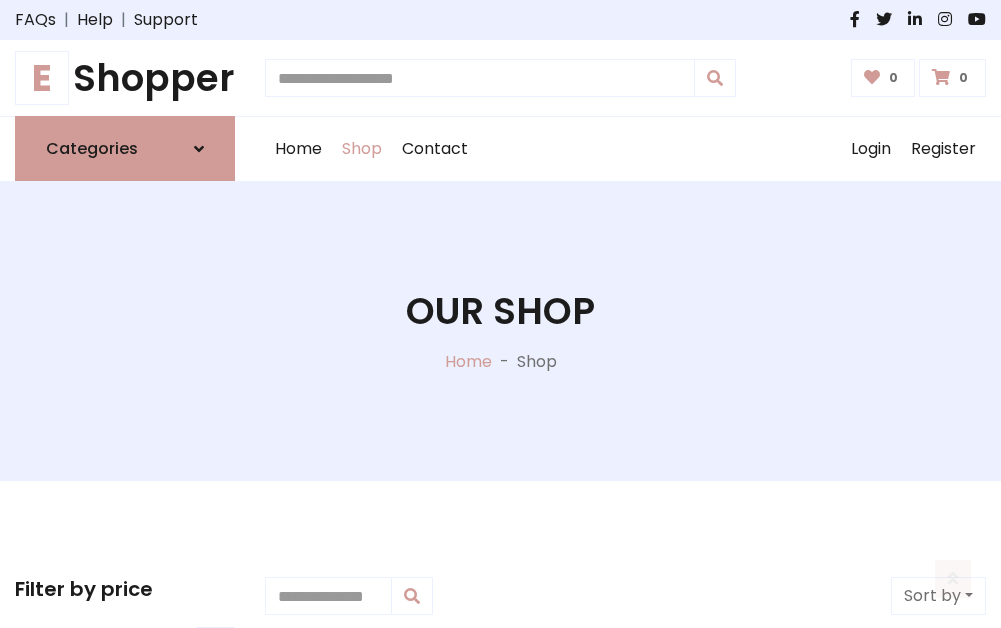 scroll, scrollTop: 549, scrollLeft: 0, axis: vertical 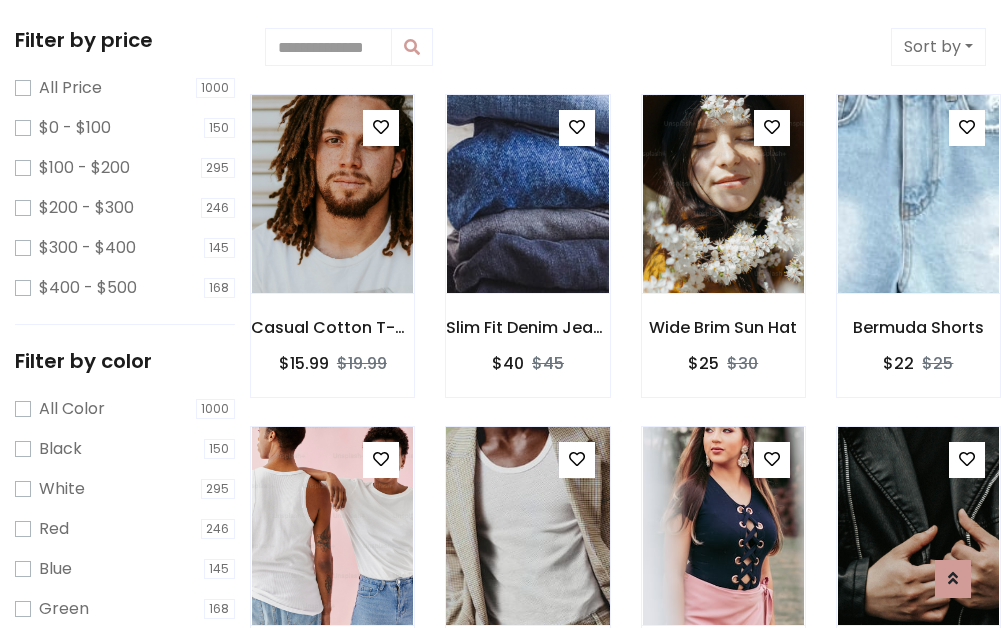click at bounding box center [577, 459] 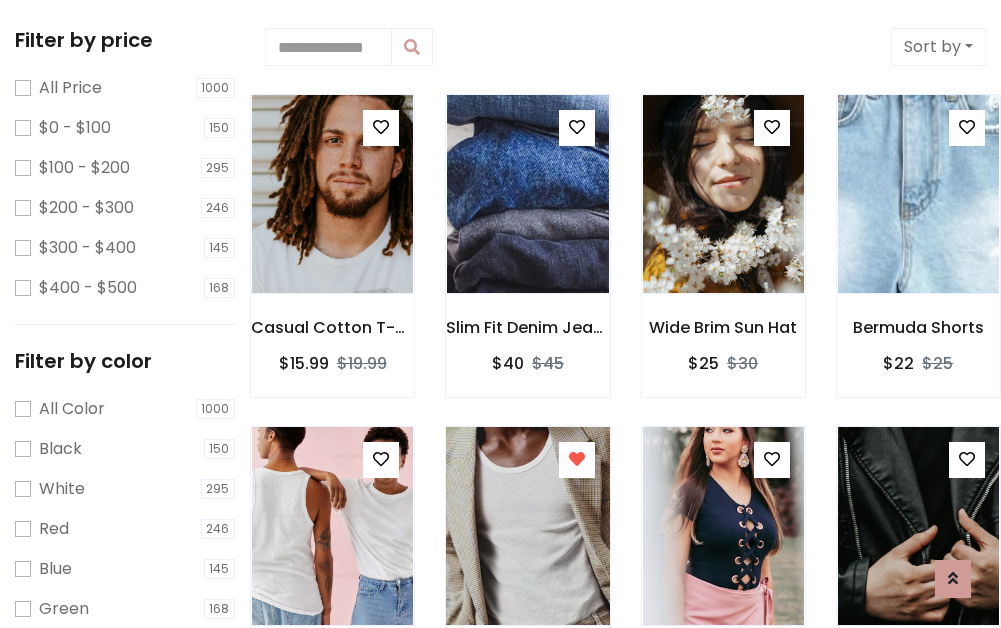 click at bounding box center [527, 526] 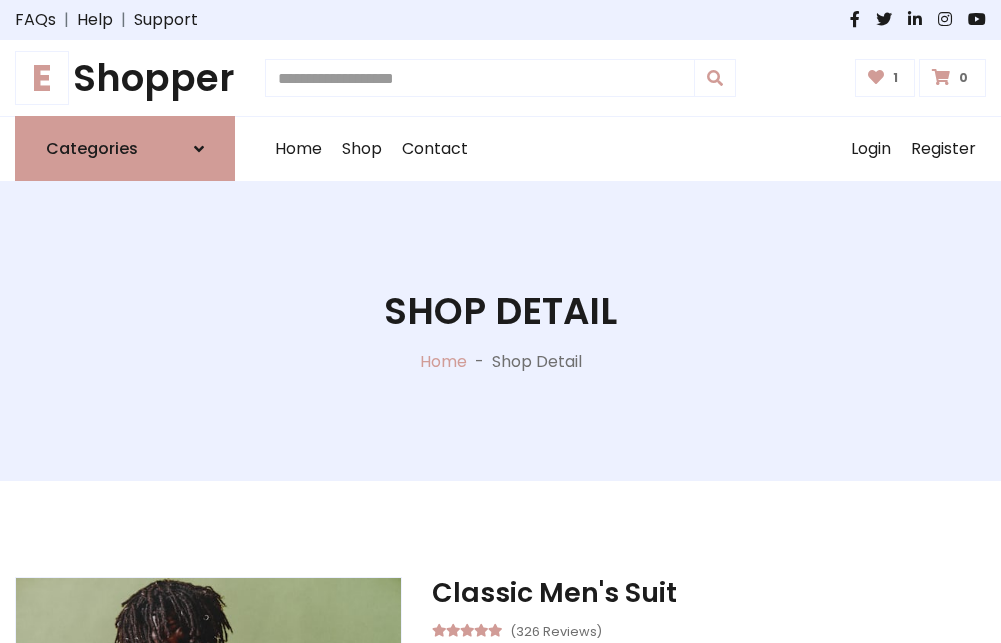 scroll, scrollTop: 262, scrollLeft: 0, axis: vertical 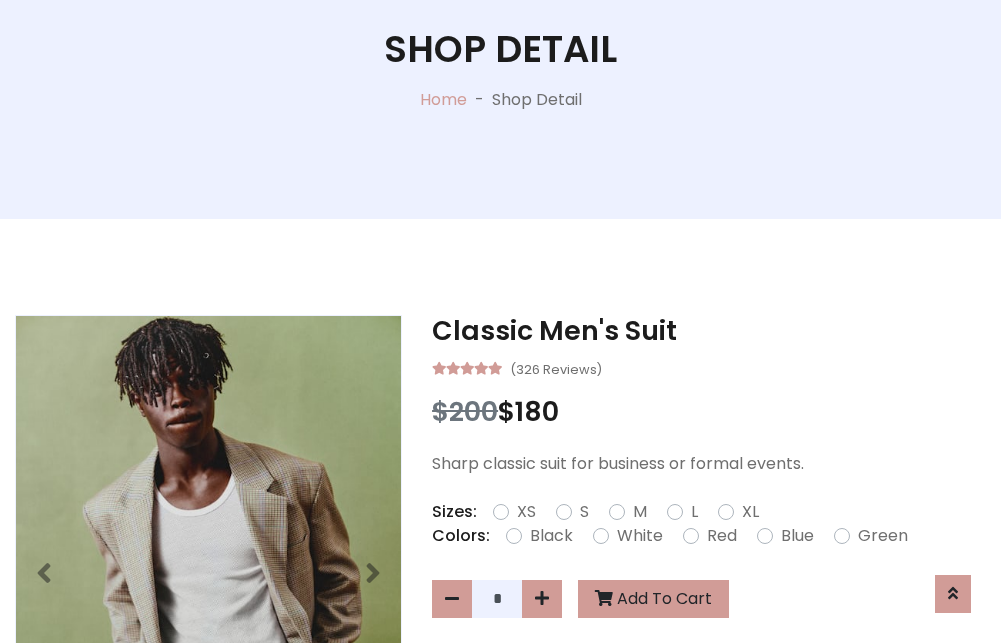 click on "XL" at bounding box center [750, 512] 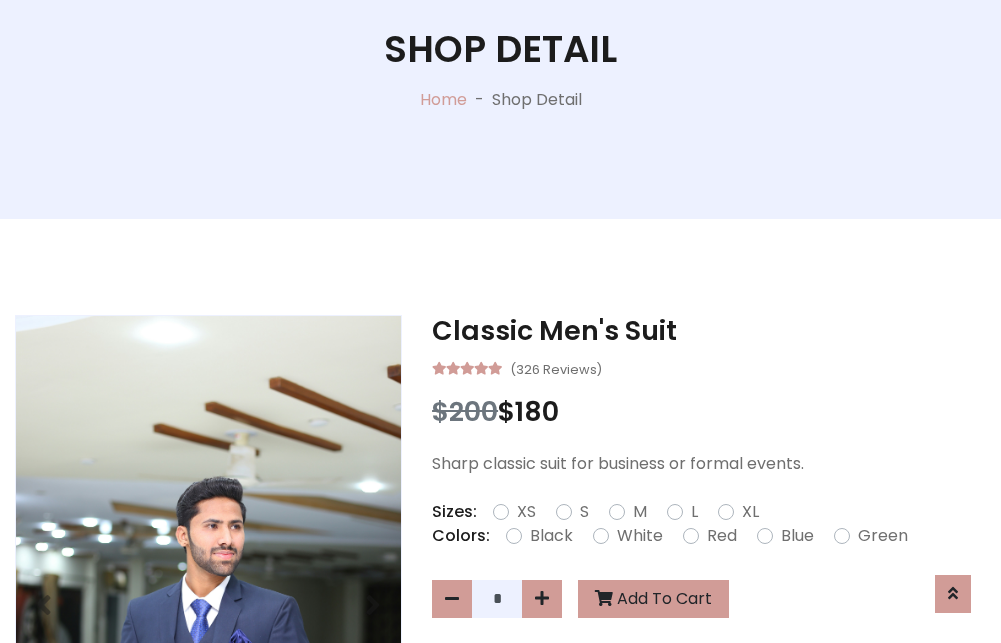 click on "Black" at bounding box center (551, 536) 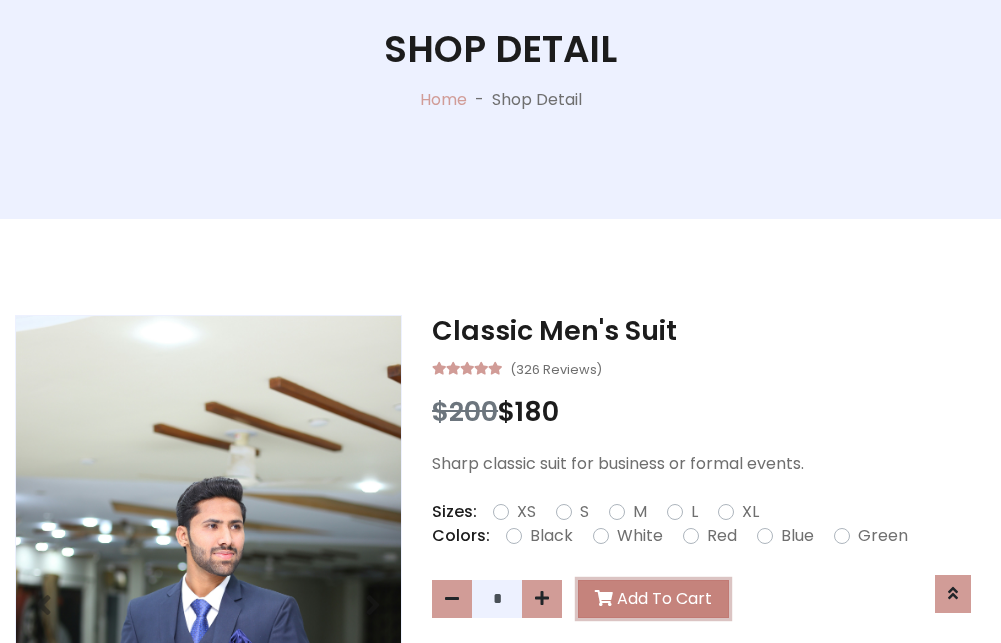 click on "Add To Cart" at bounding box center (653, 599) 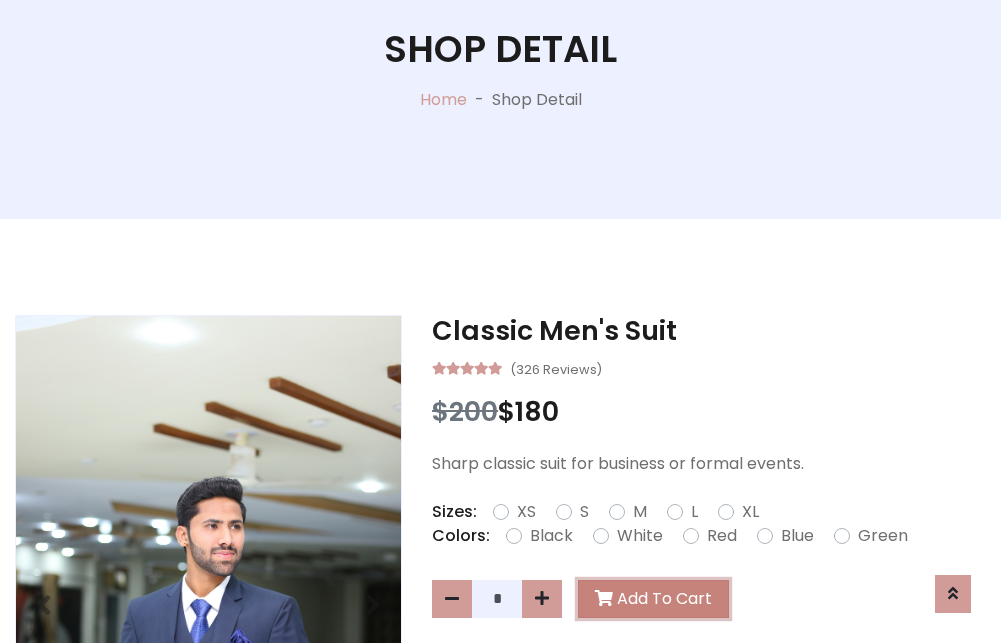 scroll, scrollTop: 0, scrollLeft: 0, axis: both 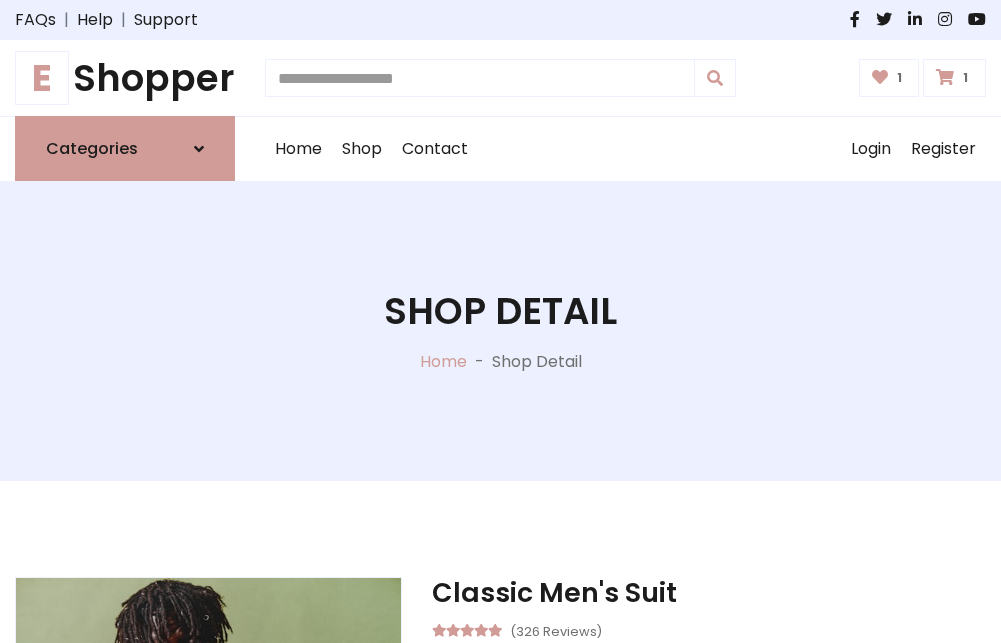 click at bounding box center (945, 77) 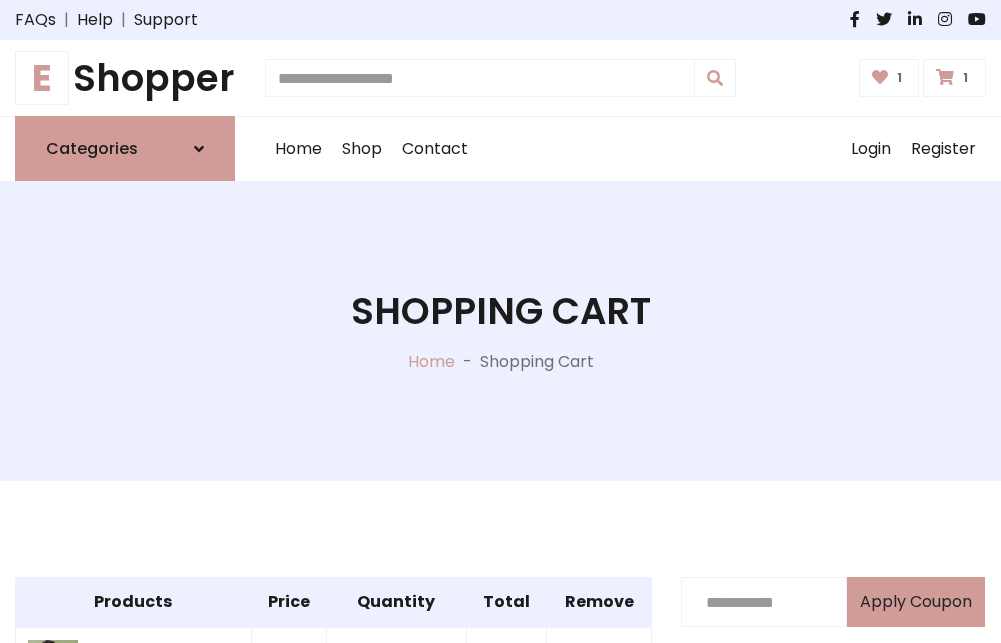 scroll, scrollTop: 570, scrollLeft: 0, axis: vertical 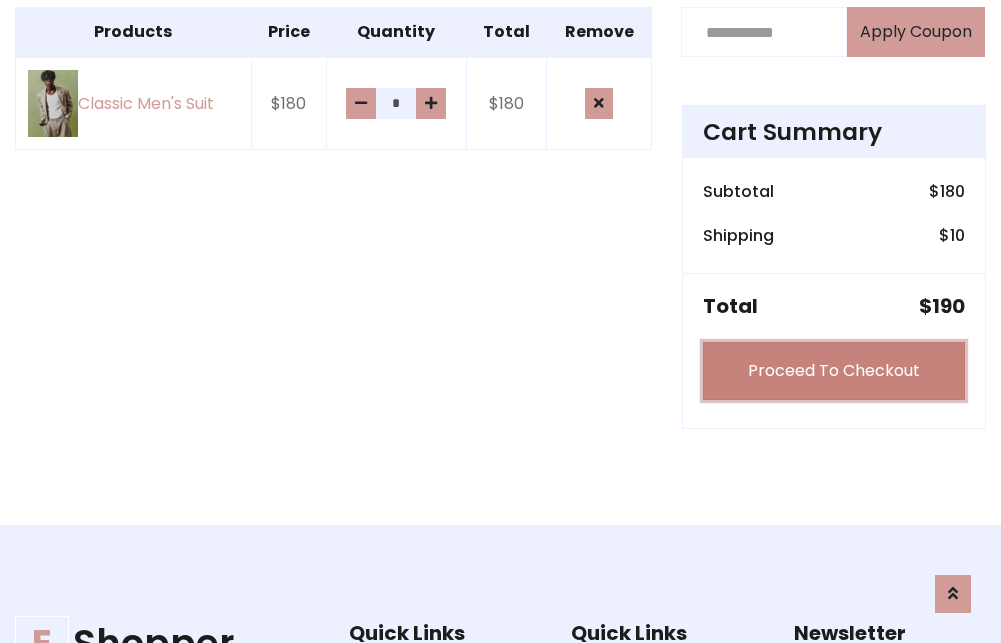 click on "Proceed To Checkout" at bounding box center (834, 371) 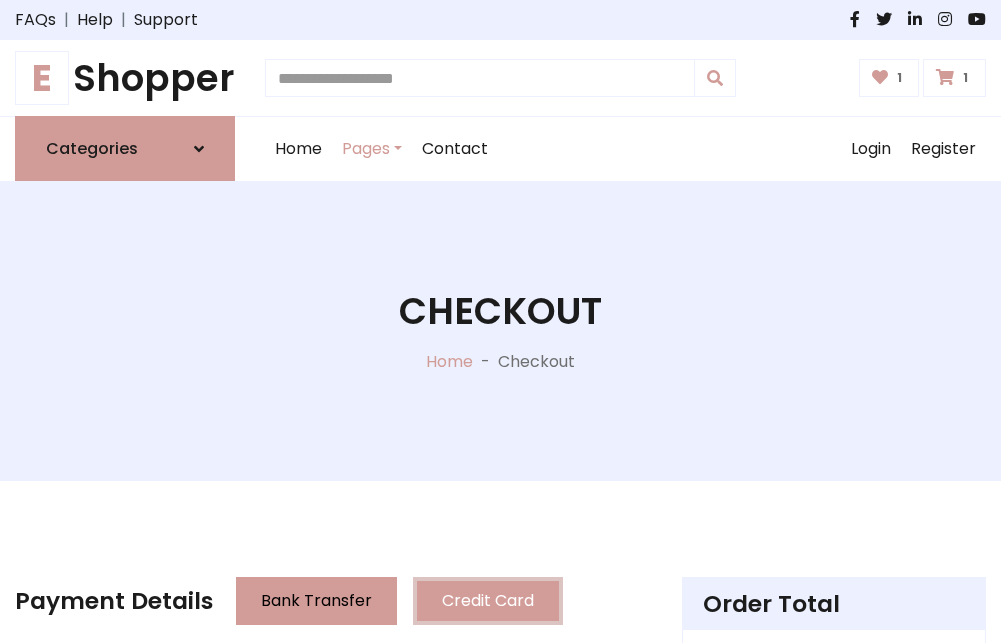 scroll, scrollTop: 201, scrollLeft: 0, axis: vertical 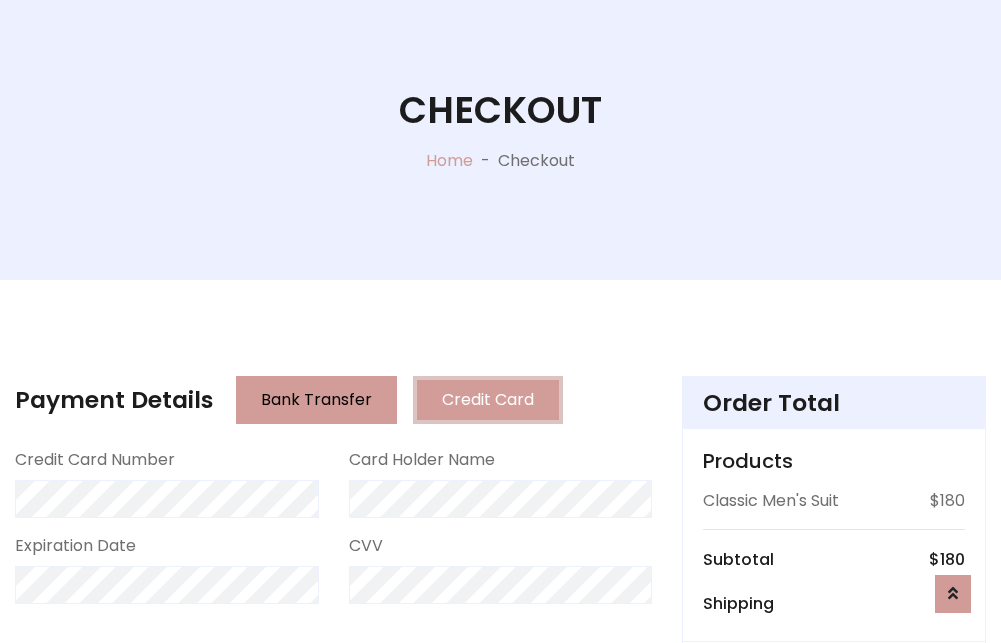 click on "Go to shipping" at bounding box center (834, 817) 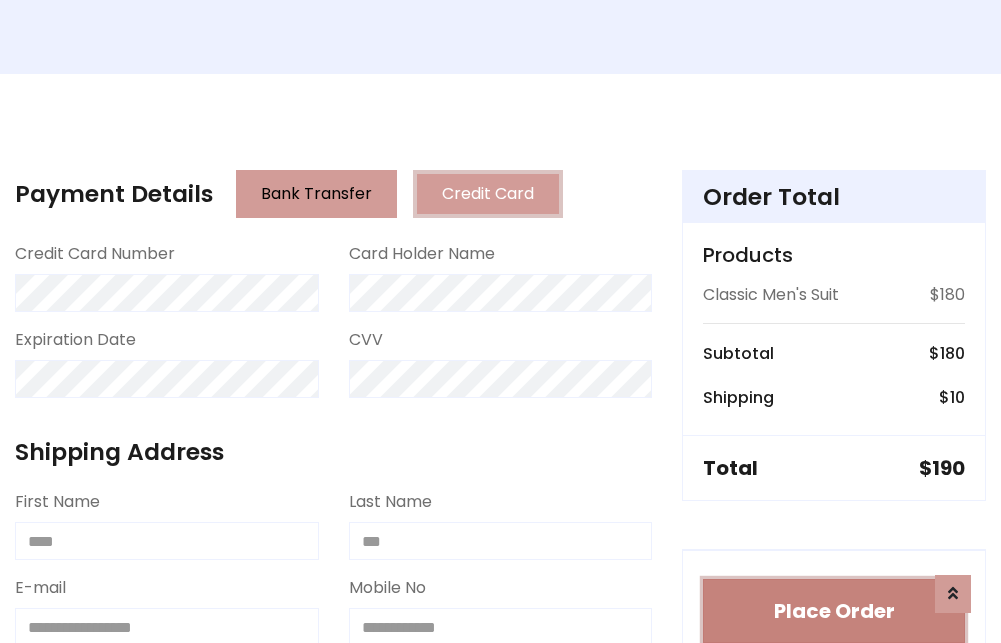 type 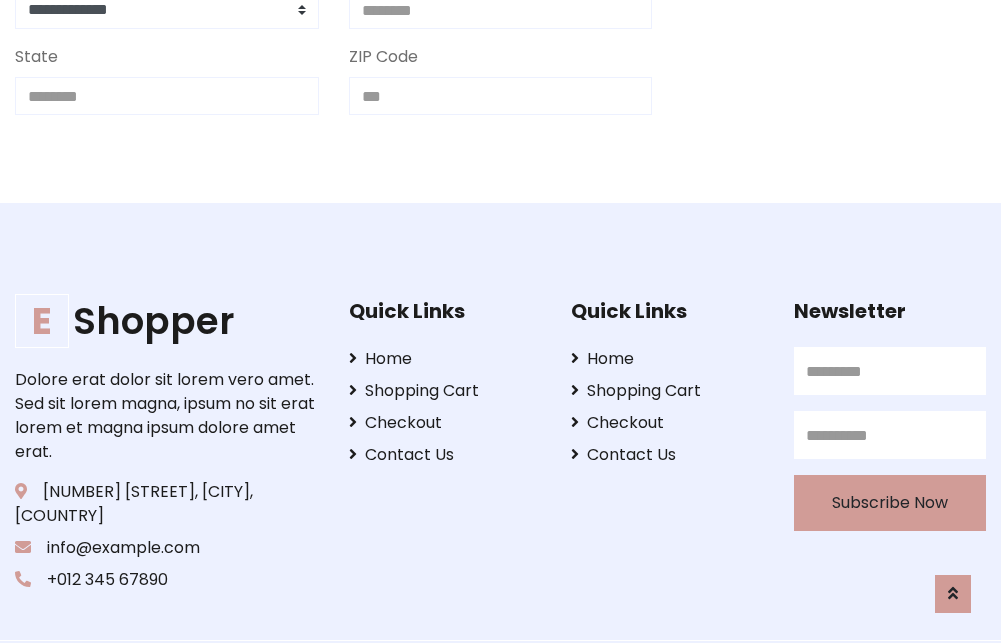 scroll, scrollTop: 713, scrollLeft: 0, axis: vertical 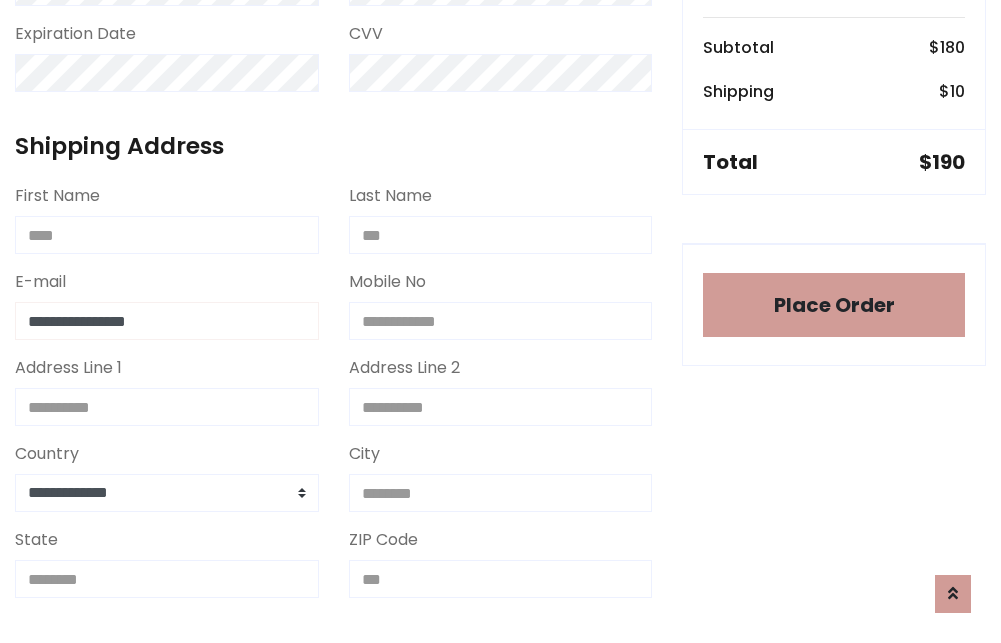 type on "**********" 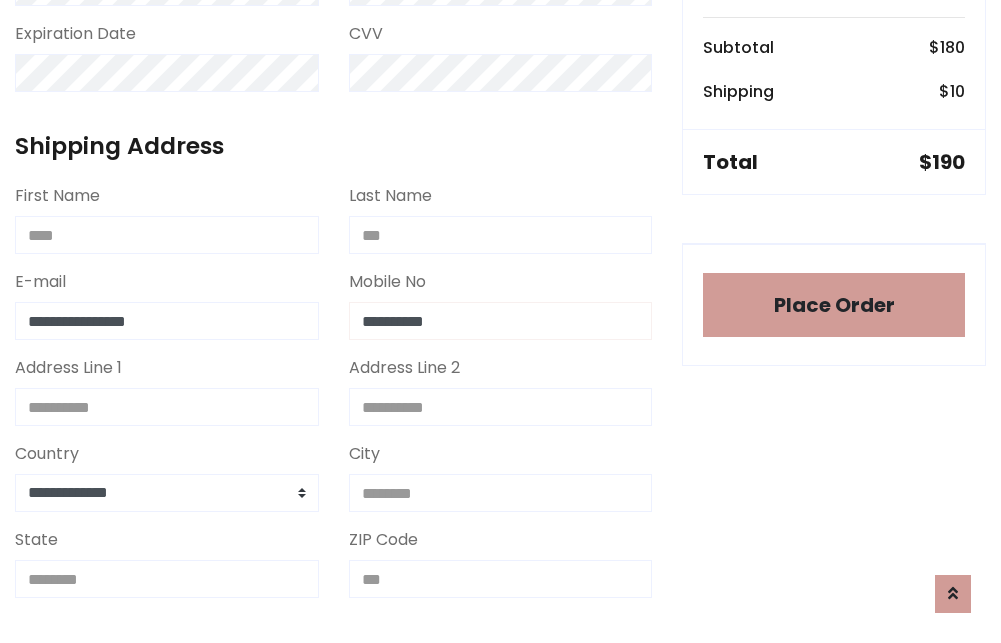 scroll, scrollTop: 573, scrollLeft: 0, axis: vertical 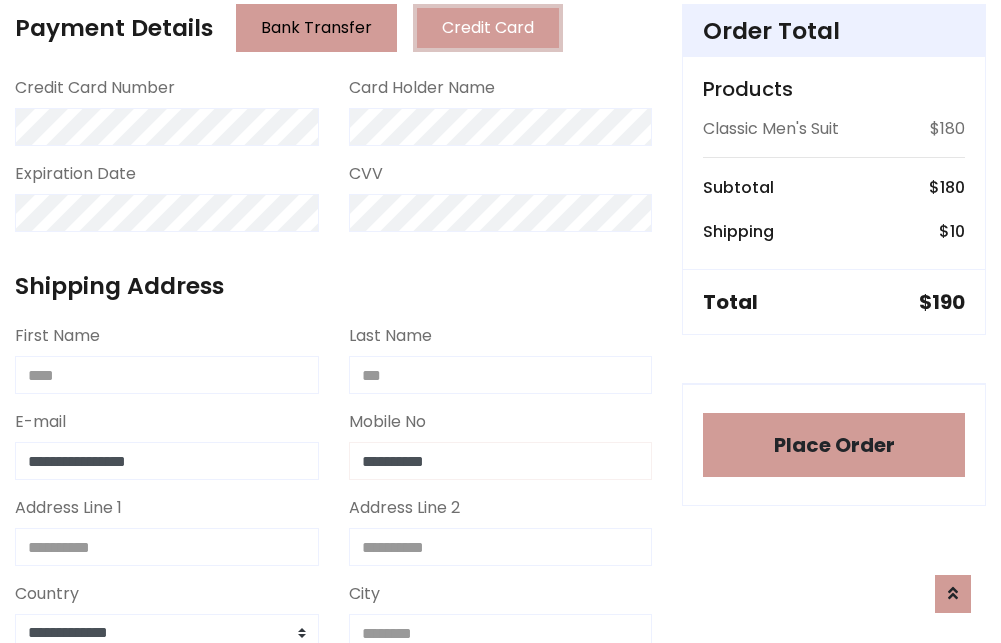 type on "**********" 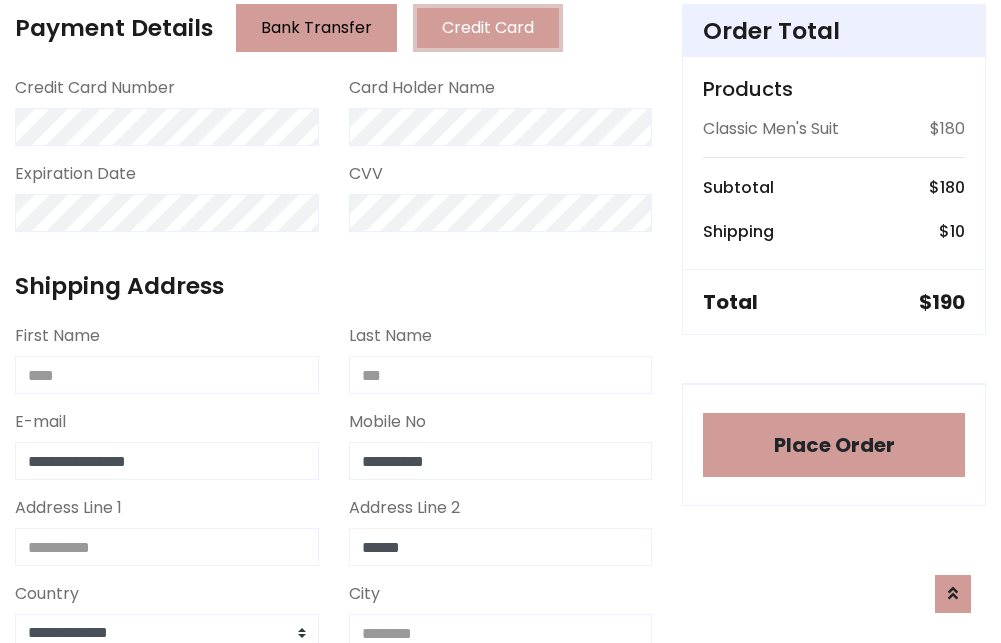 type on "******" 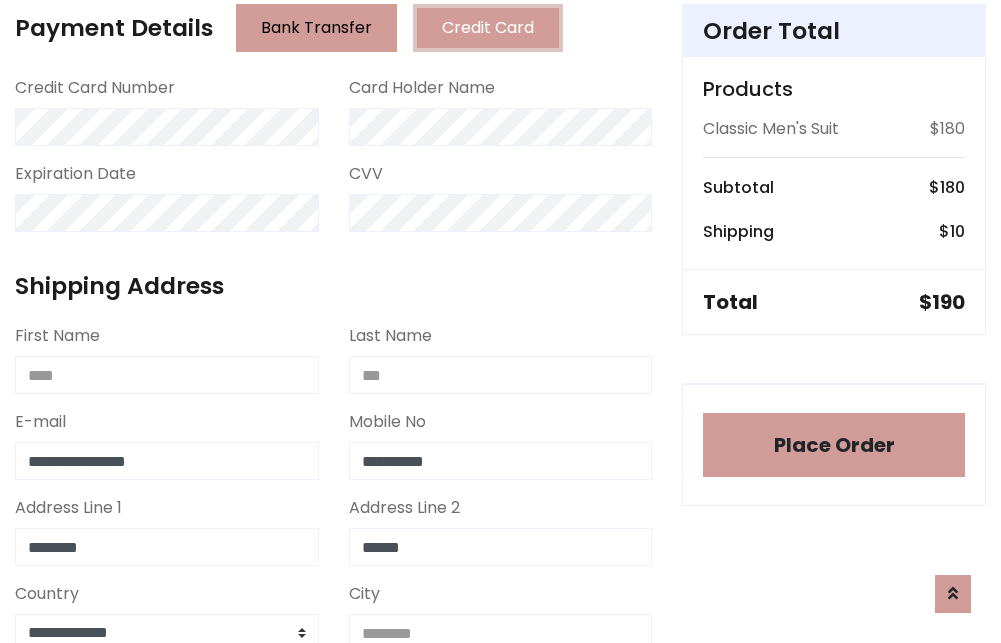 type on "********" 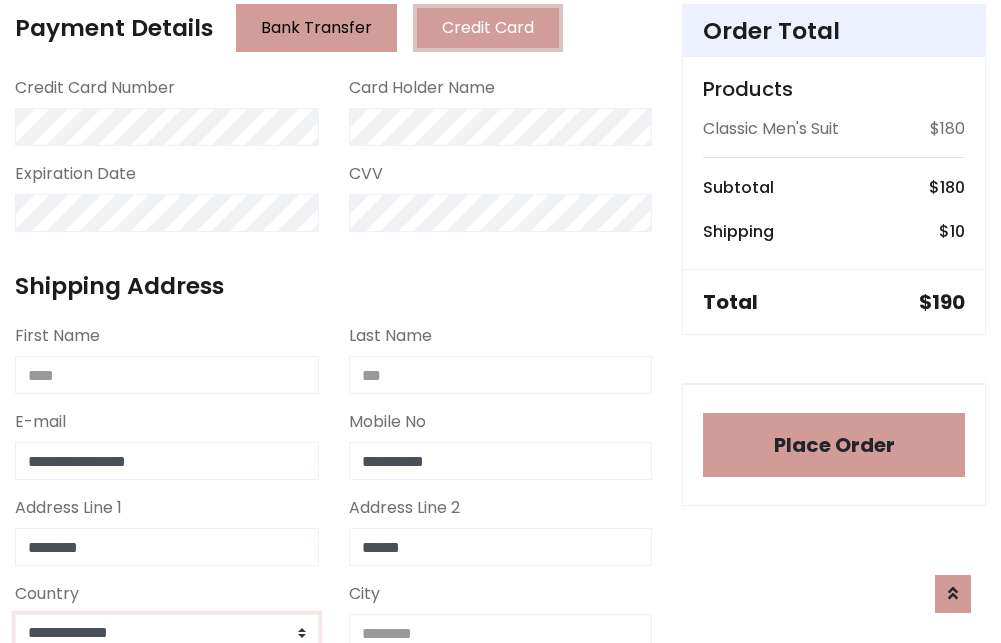 select on "*******" 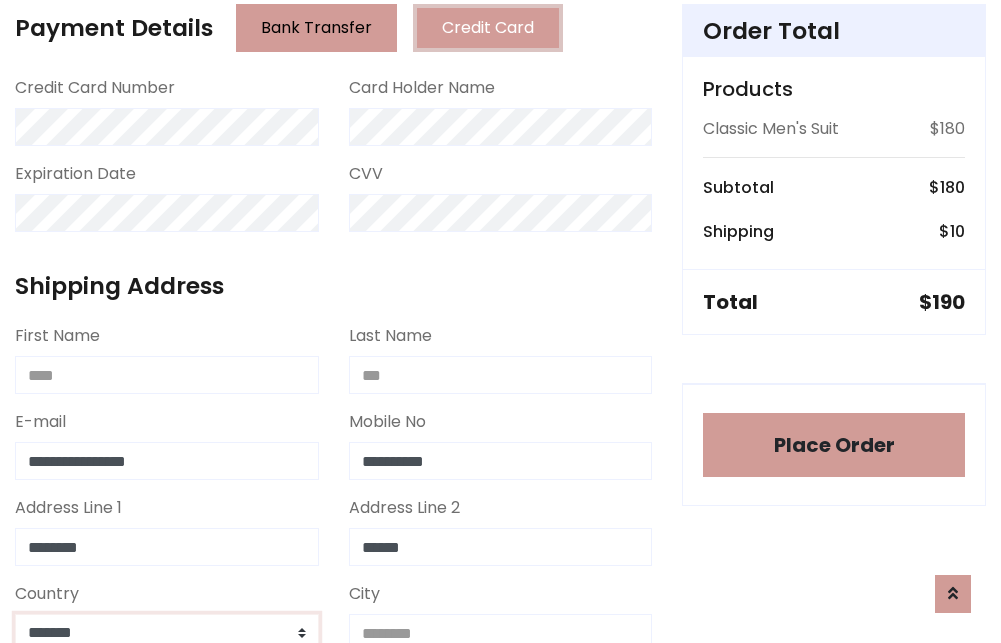 scroll, scrollTop: 583, scrollLeft: 0, axis: vertical 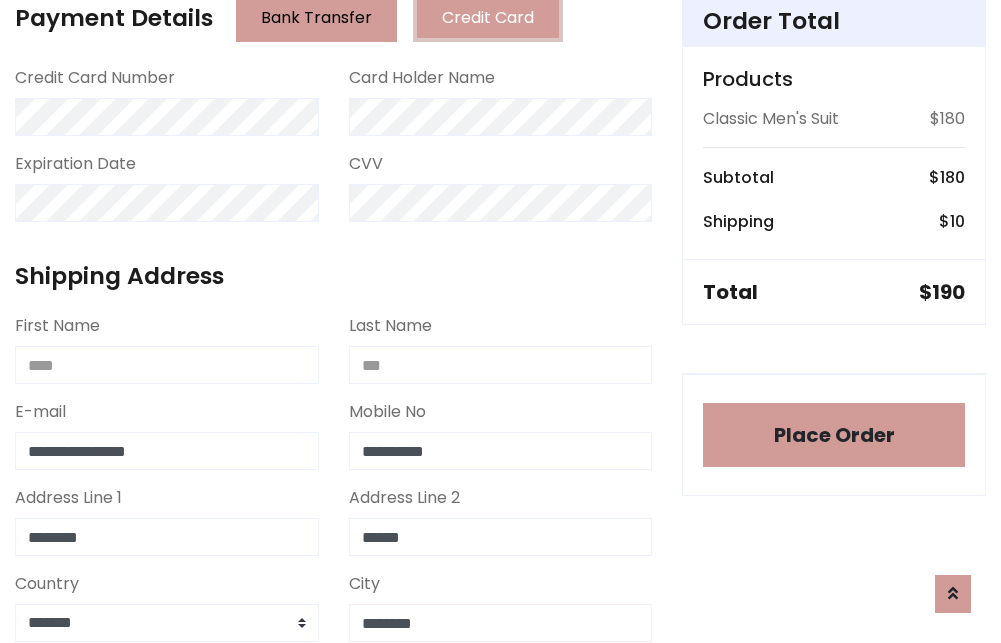 type on "********" 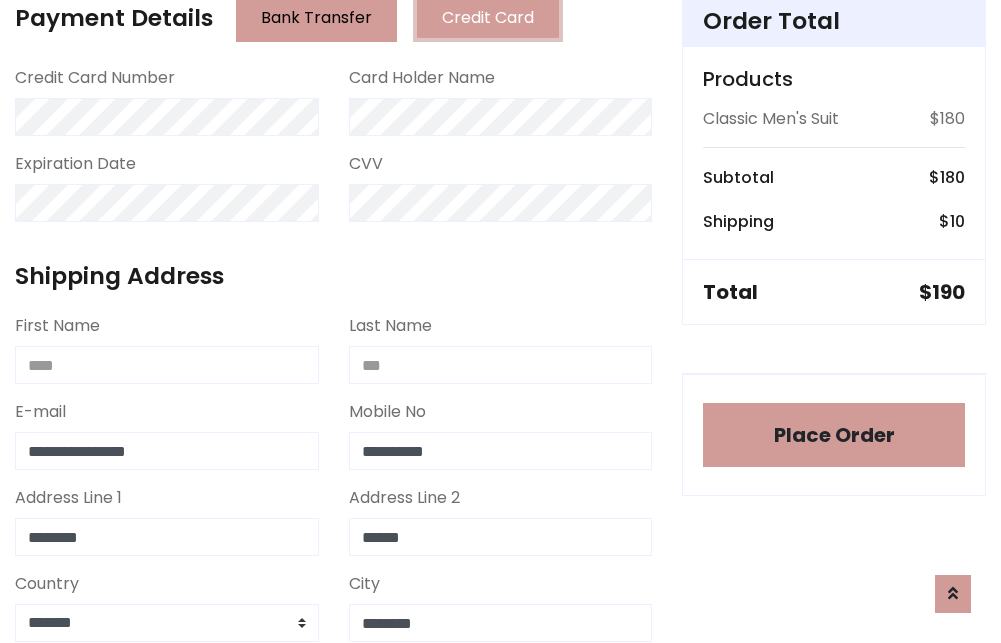 scroll, scrollTop: 971, scrollLeft: 0, axis: vertical 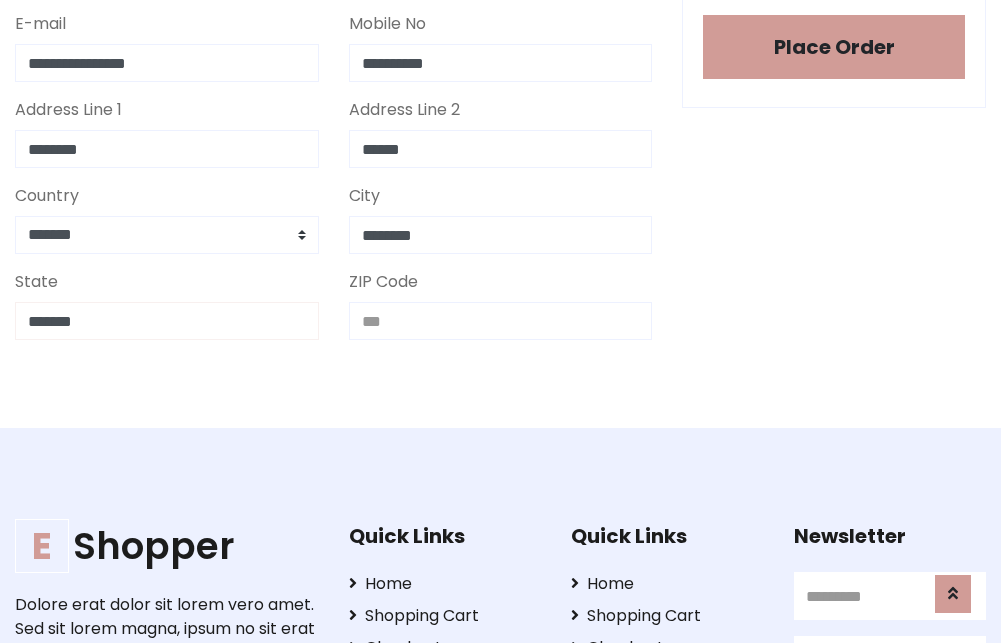 type on "*******" 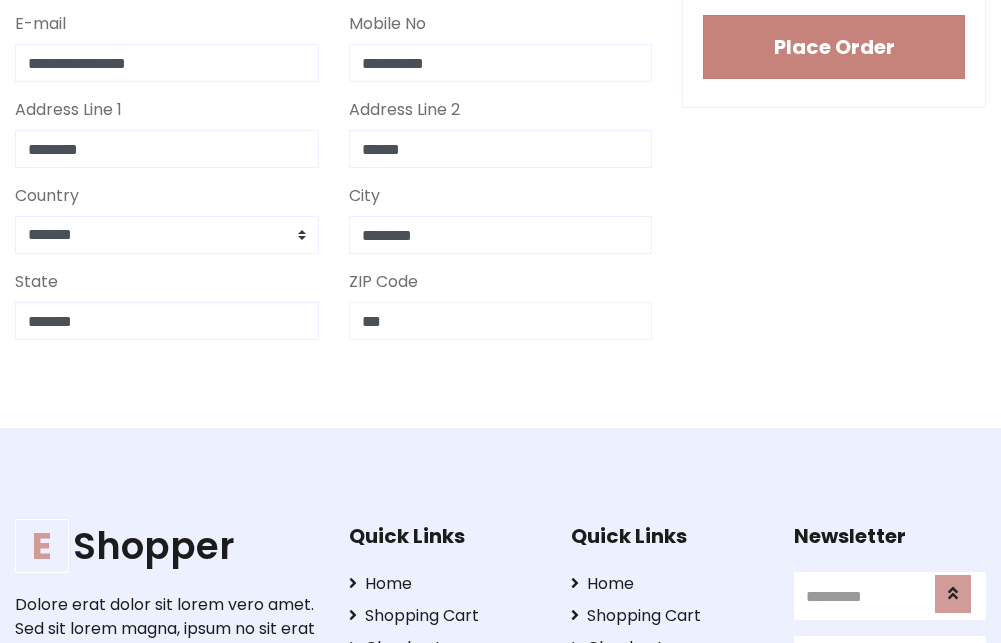 type on "***" 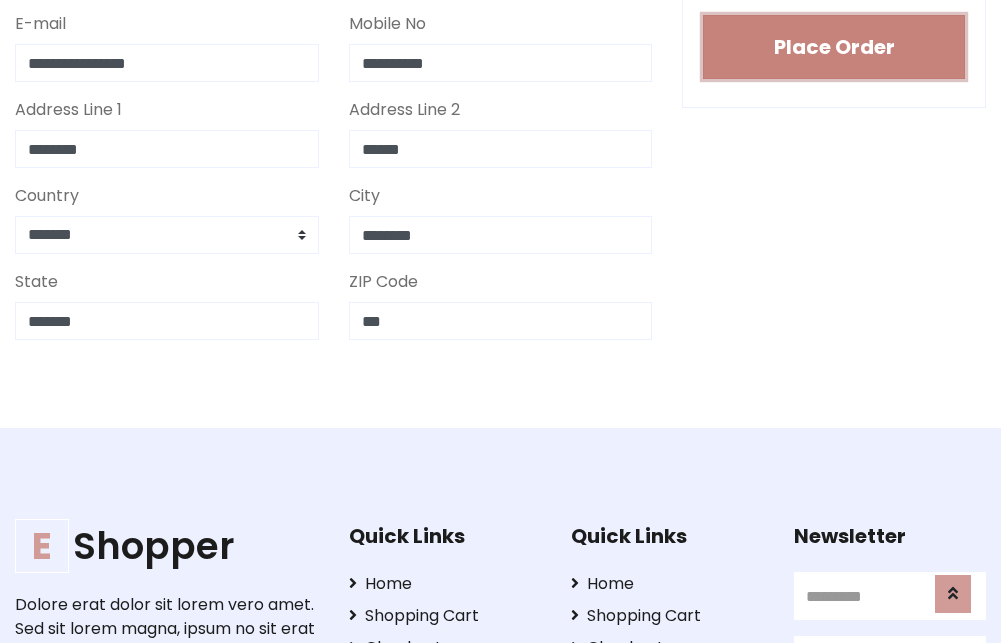 click on "Place Order" at bounding box center [834, 47] 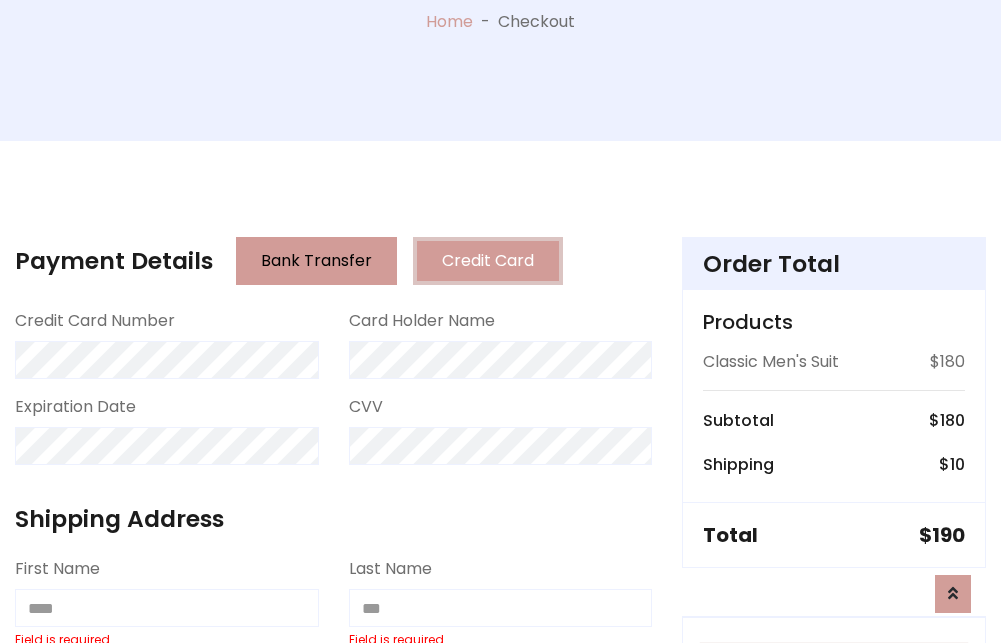 scroll, scrollTop: 0, scrollLeft: 0, axis: both 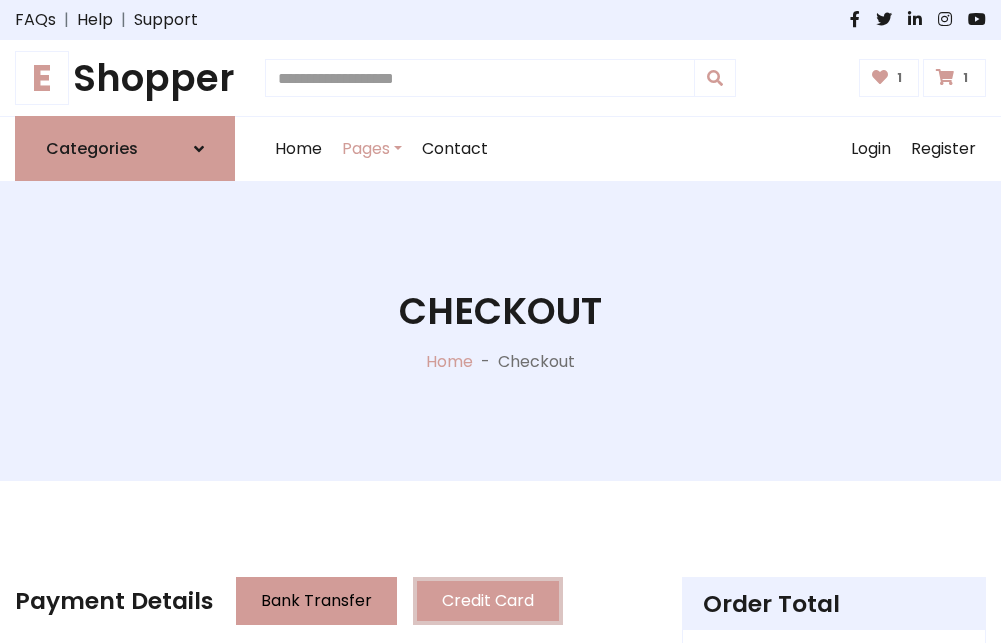 click on "E" at bounding box center (42, 78) 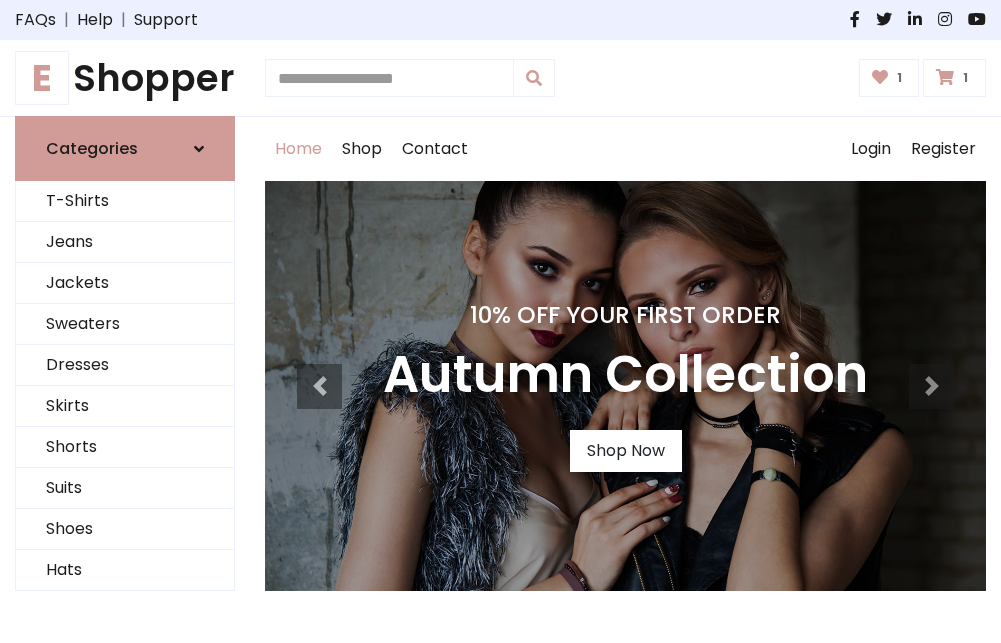 scroll, scrollTop: 0, scrollLeft: 0, axis: both 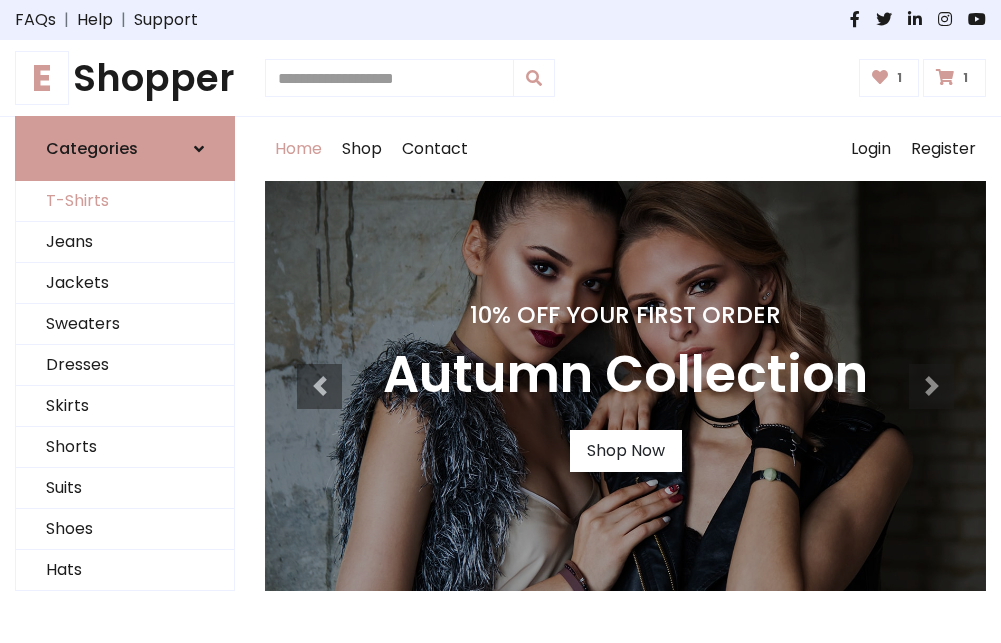 click on "T-Shirts" at bounding box center [125, 201] 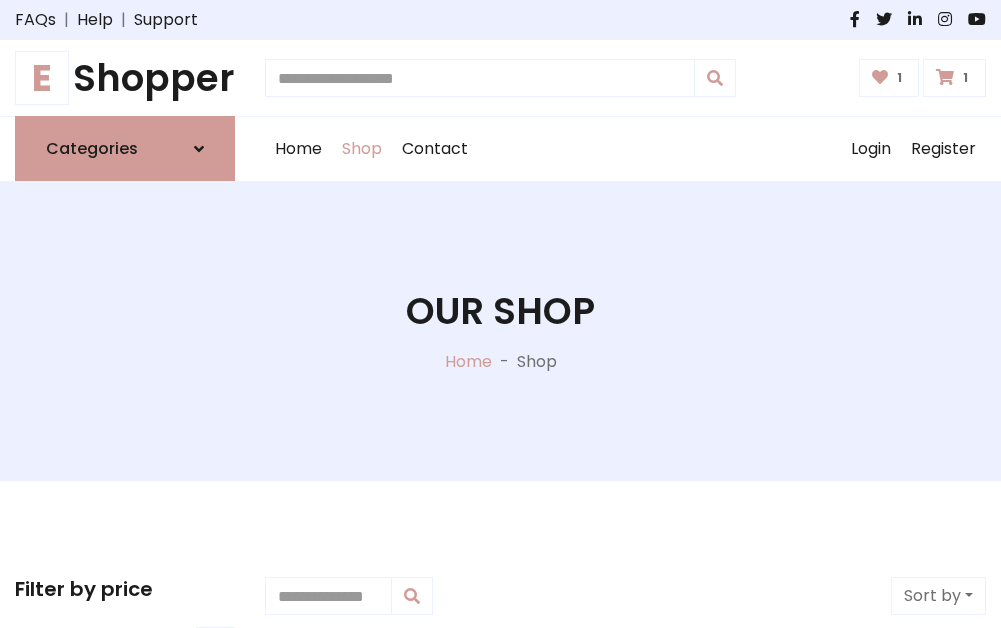 scroll, scrollTop: 0, scrollLeft: 0, axis: both 